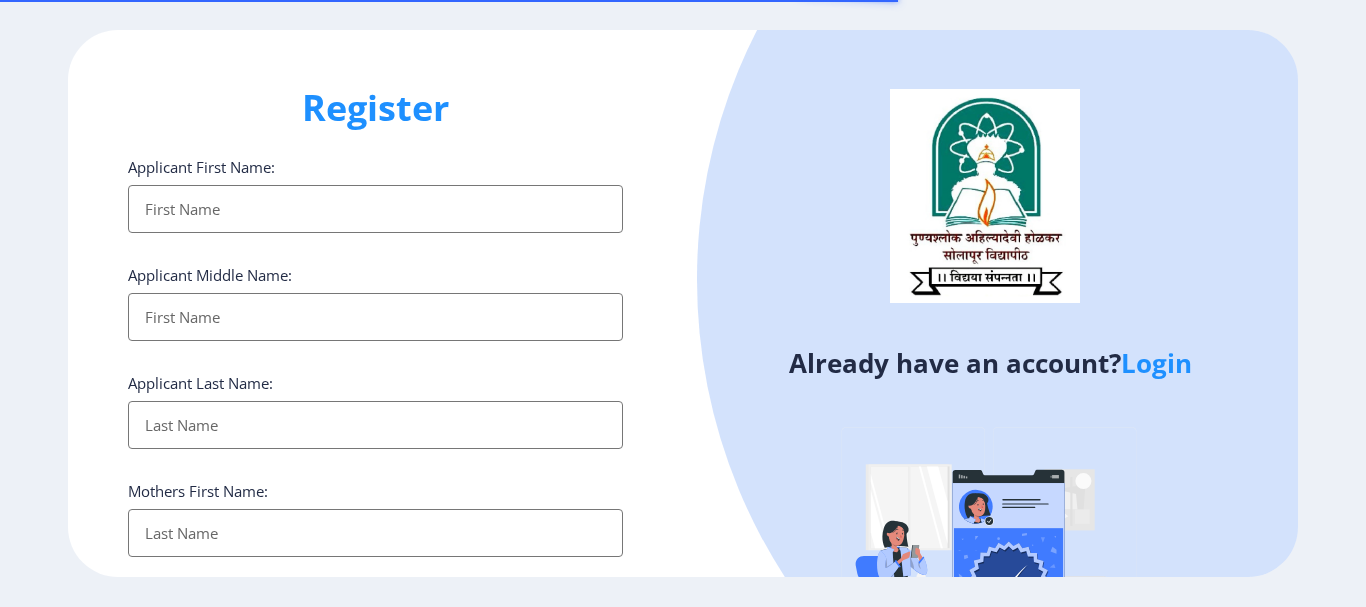 select 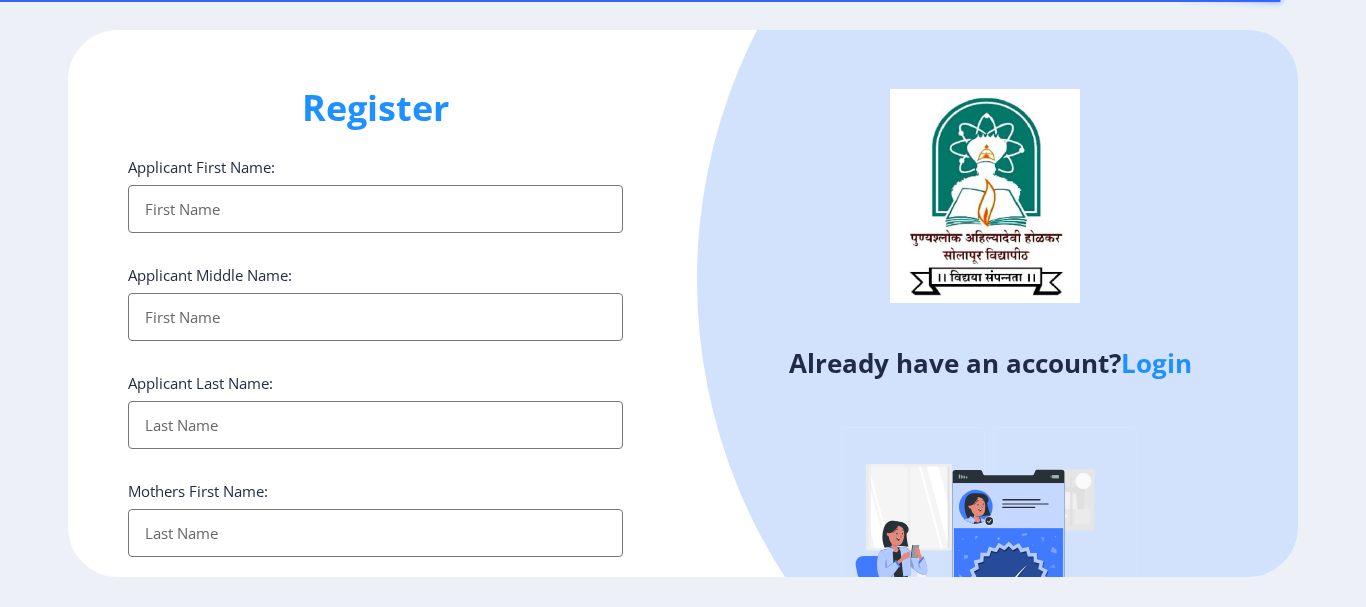click on "Login" 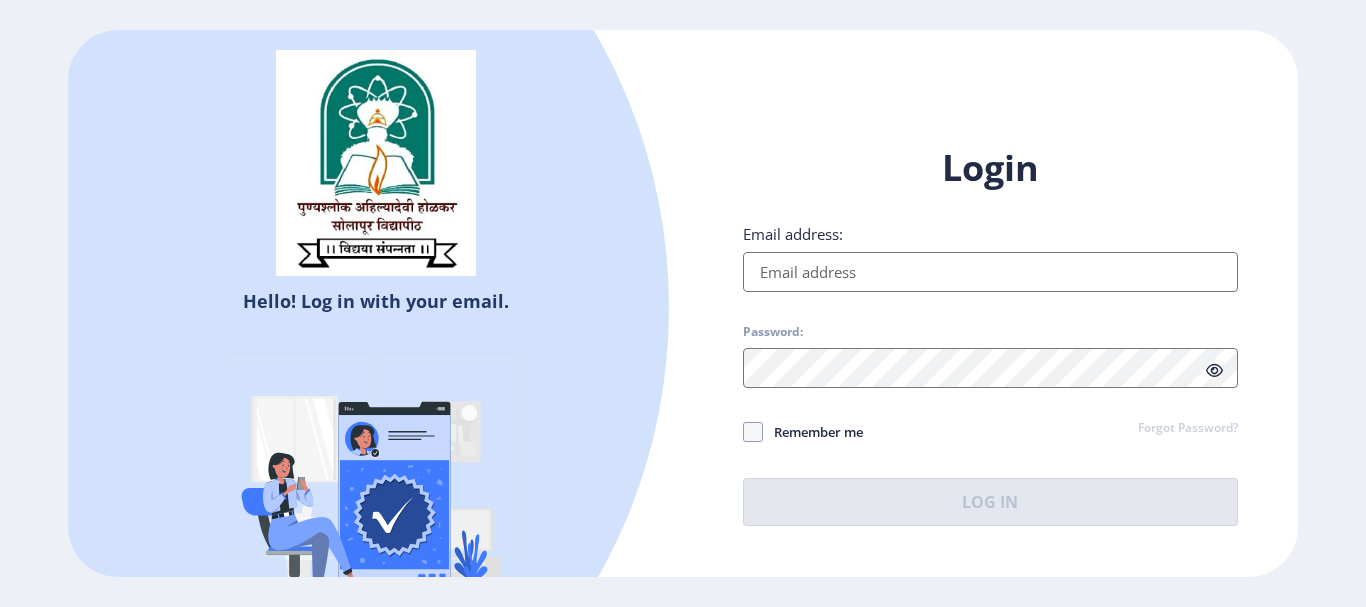 click on "Email address:" at bounding box center (990, 272) 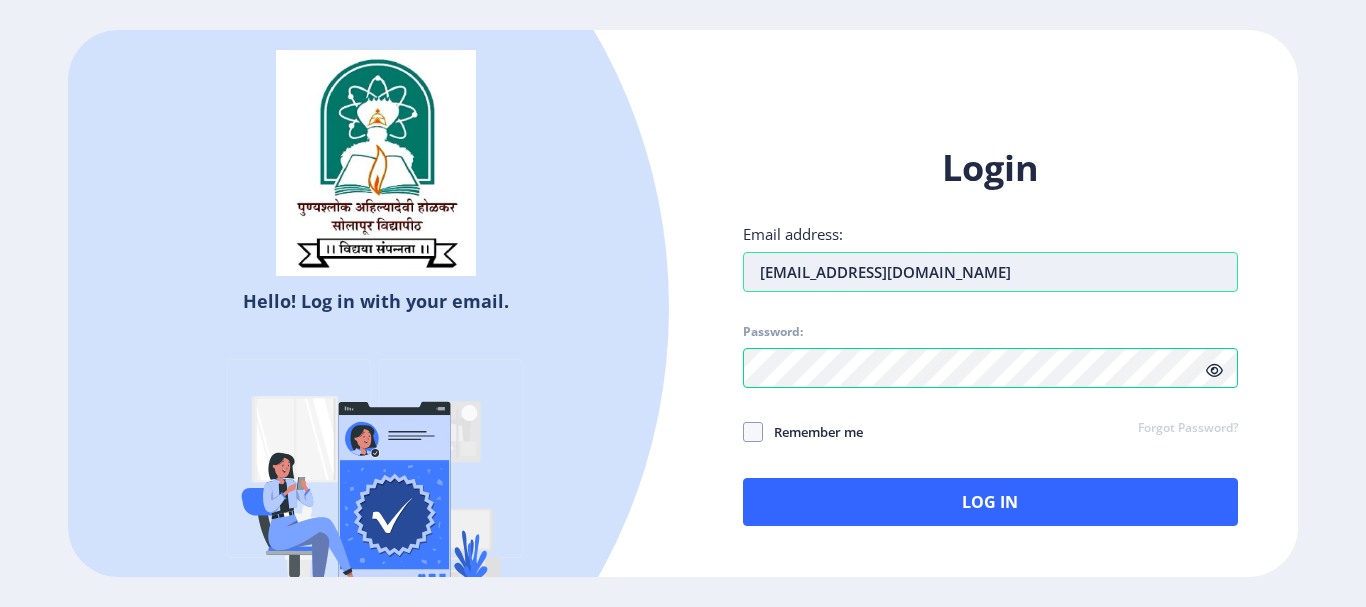 click on "[EMAIL_ADDRESS][DOMAIN_NAME]" at bounding box center (990, 272) 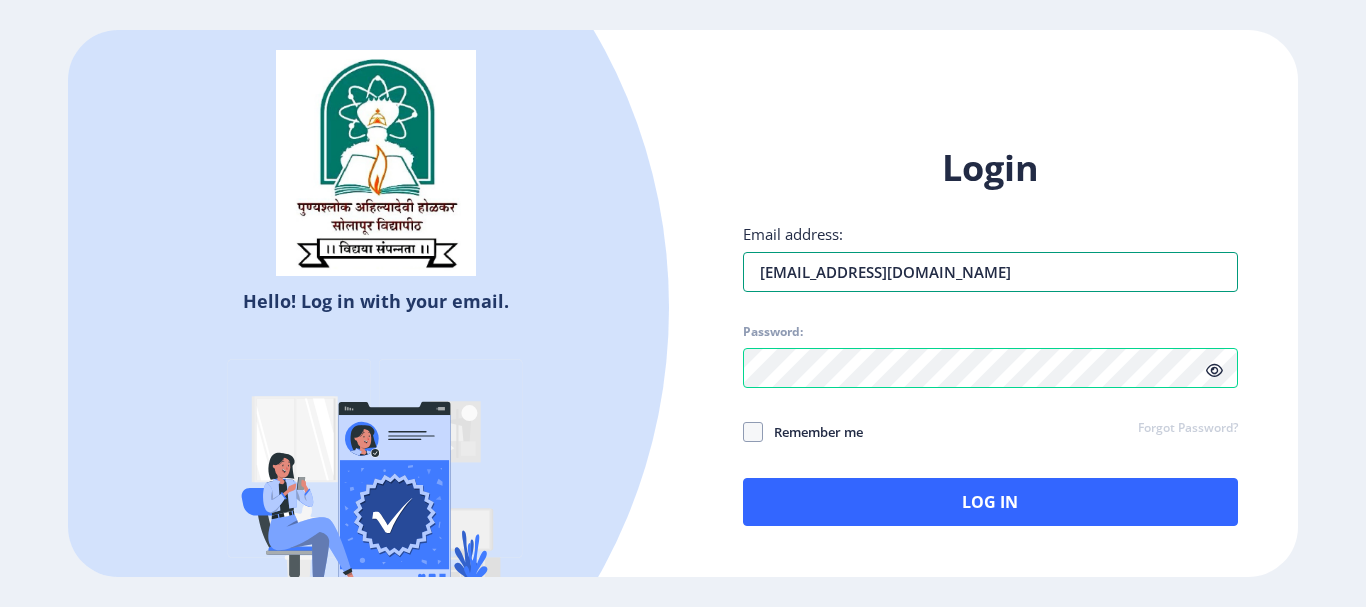 type on "[EMAIL_ADDRESS][DOMAIN_NAME]" 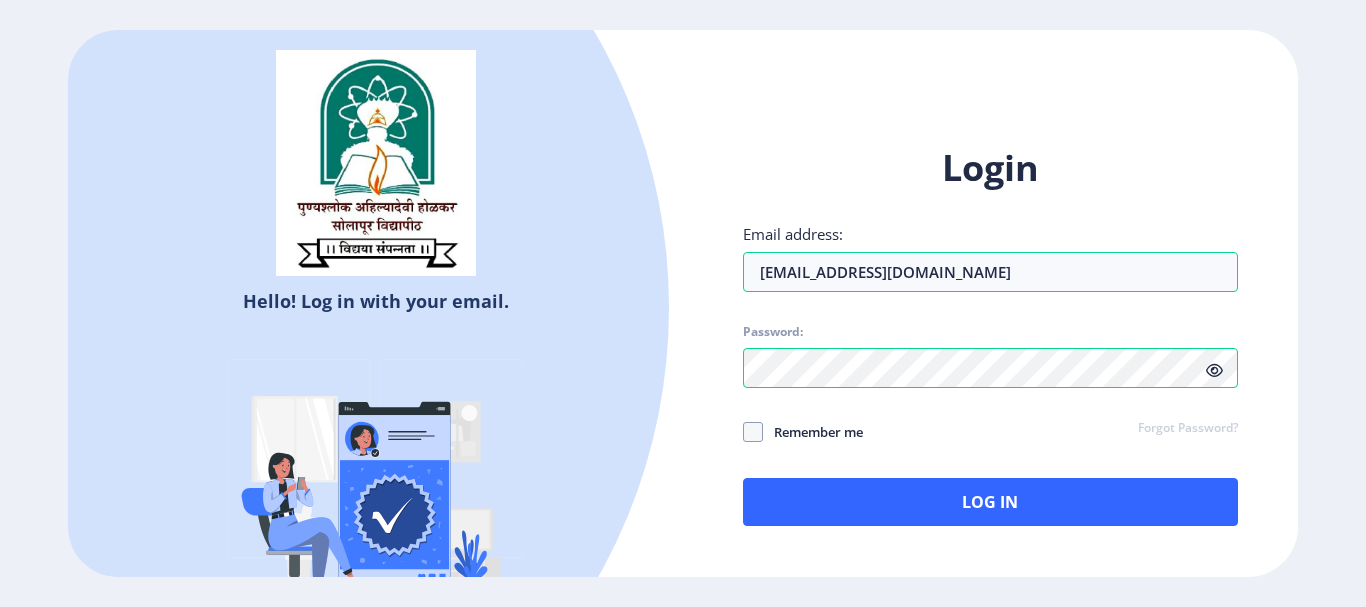 click 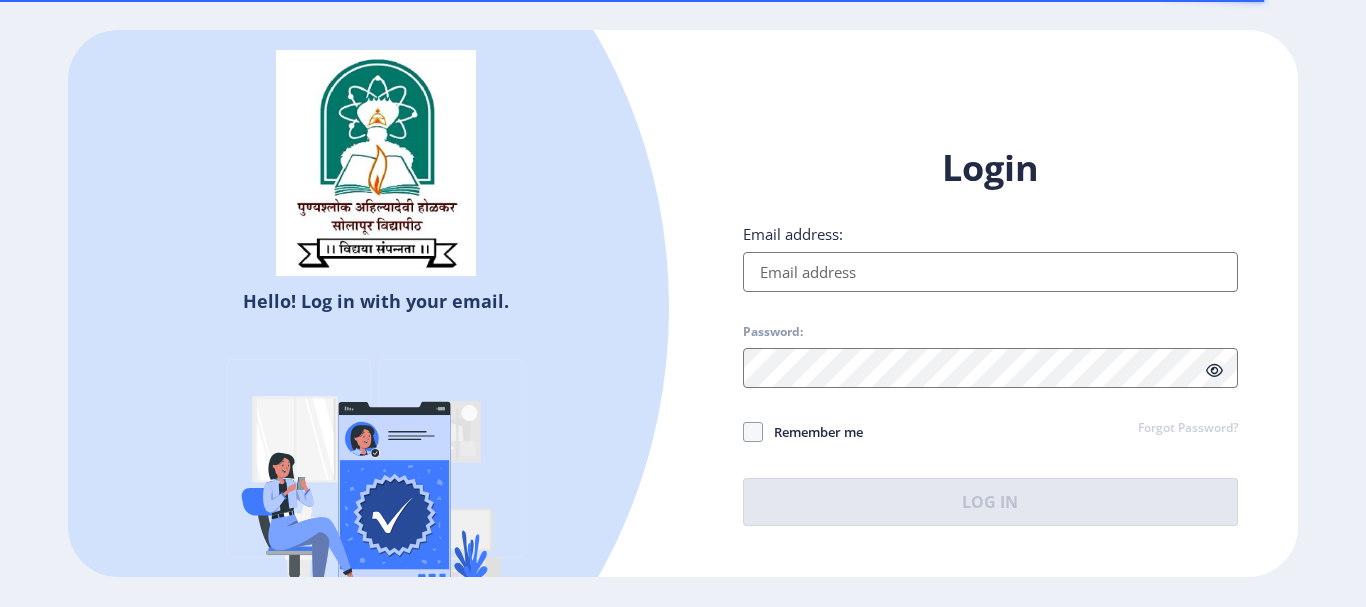 scroll, scrollTop: 0, scrollLeft: 0, axis: both 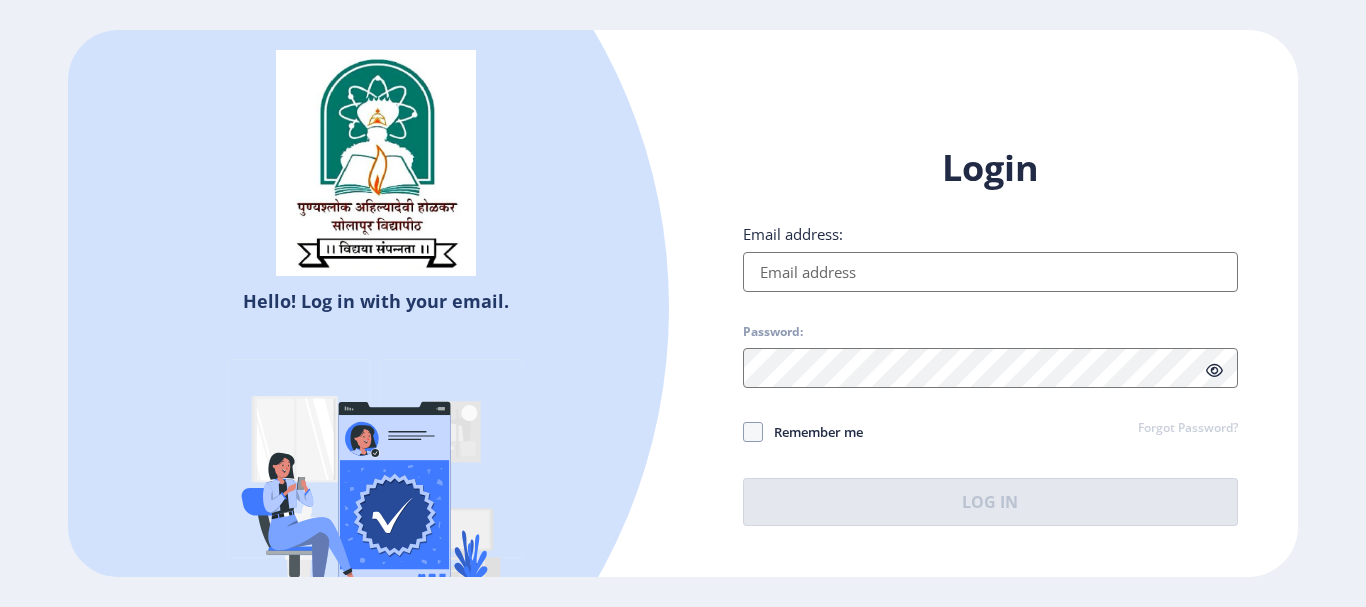 click on "Email address:" at bounding box center (990, 272) 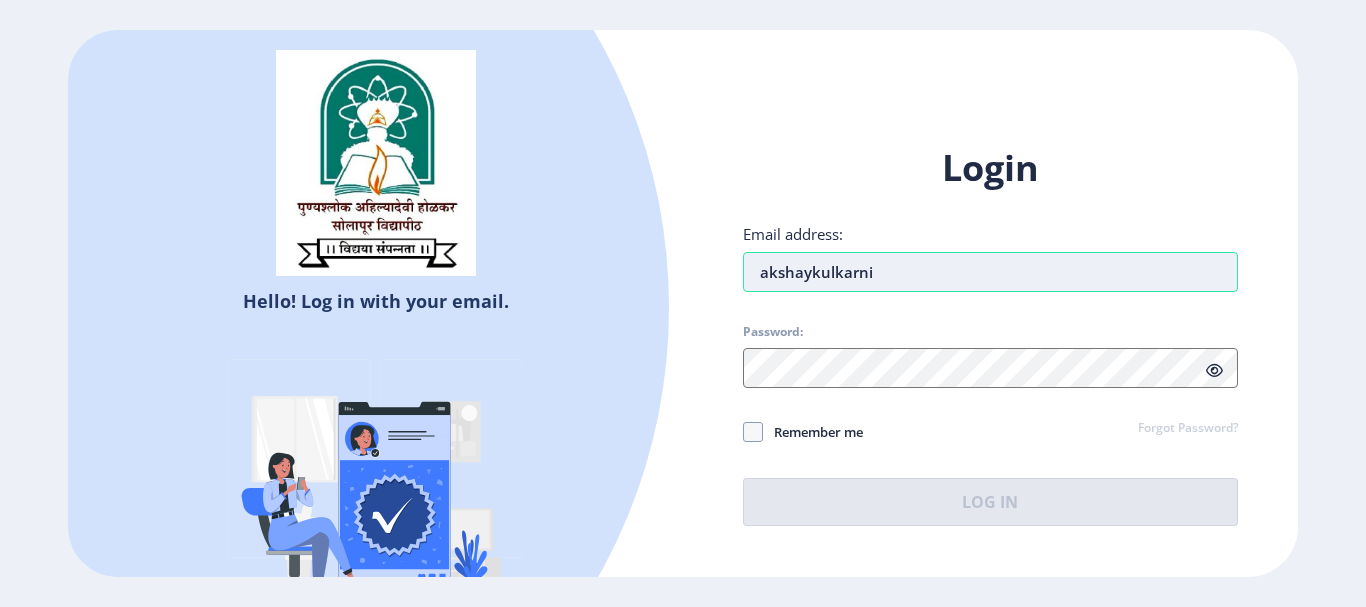 click on "akshaykulkarni" at bounding box center [990, 272] 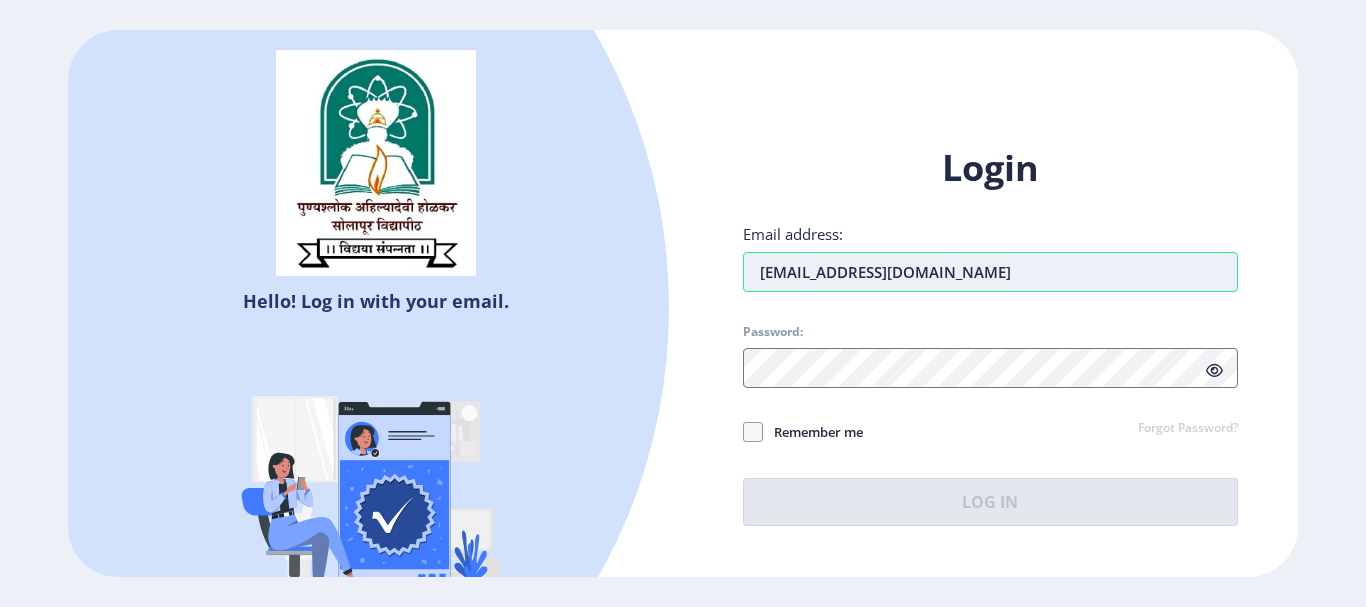 type on "[EMAIL_ADDRESS][DOMAIN_NAME]" 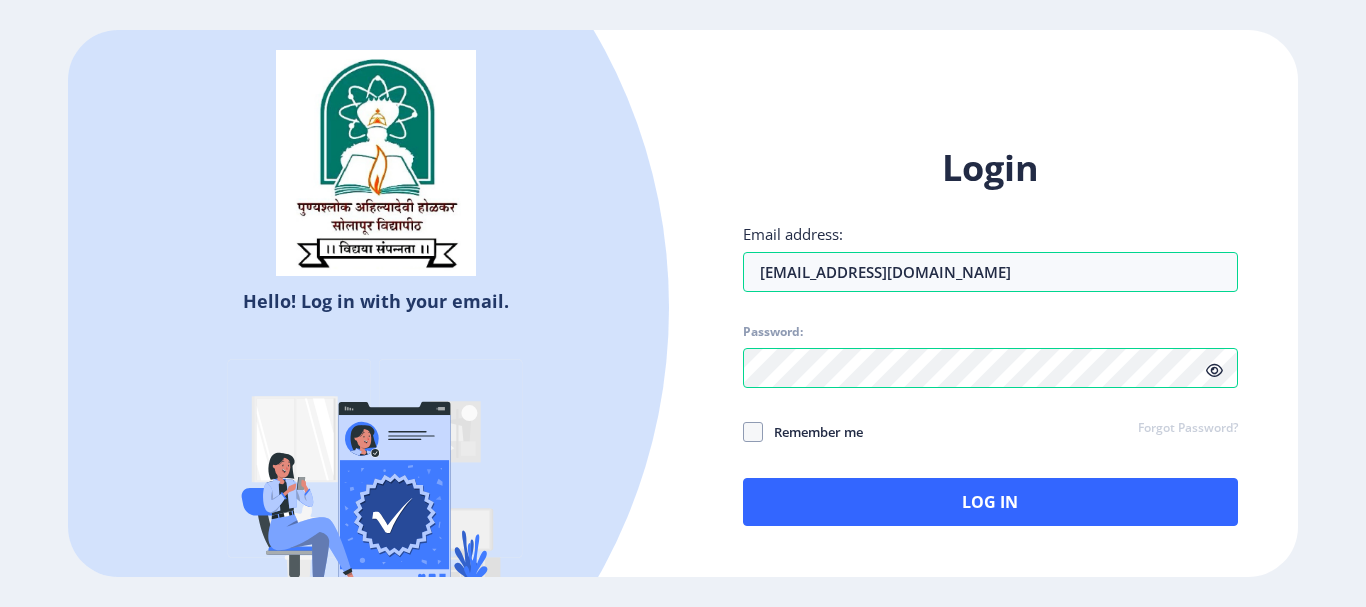 click 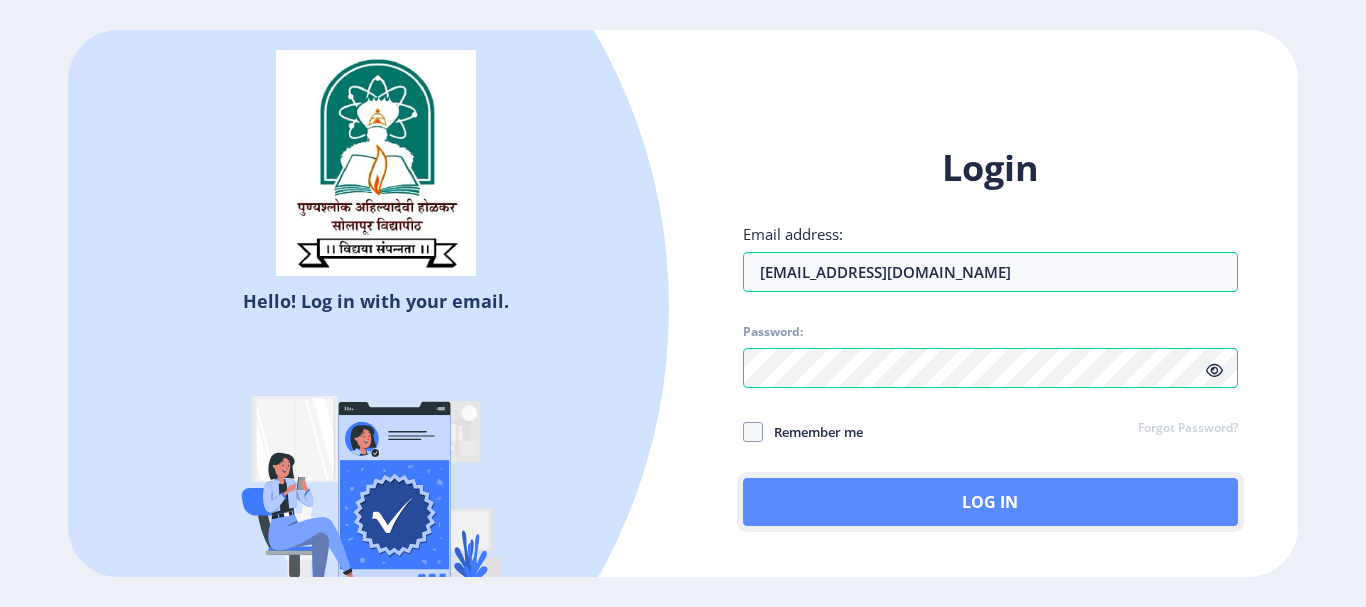 click on "Log In" 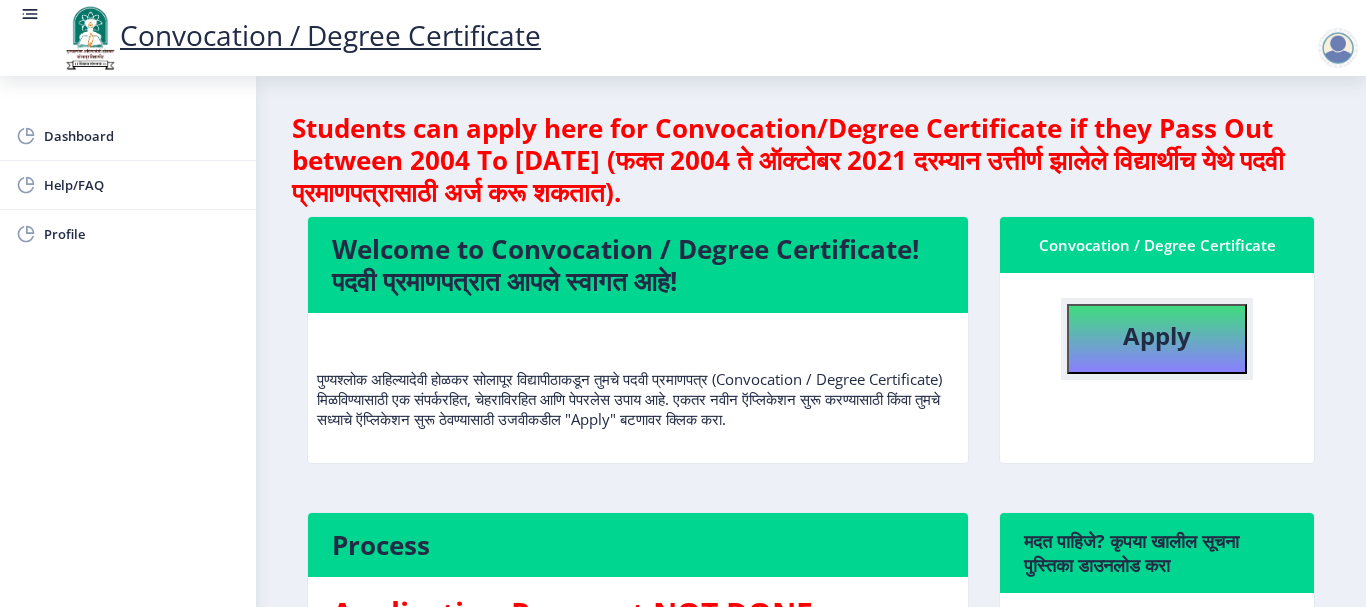 click on "Apply" 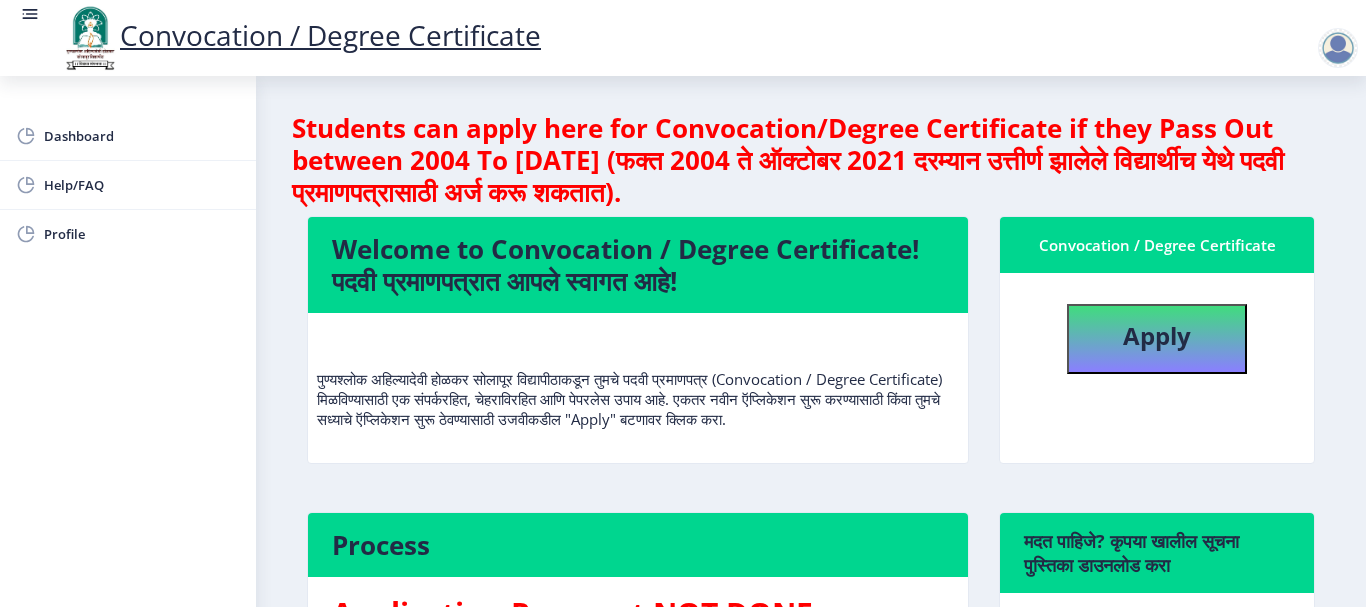 select 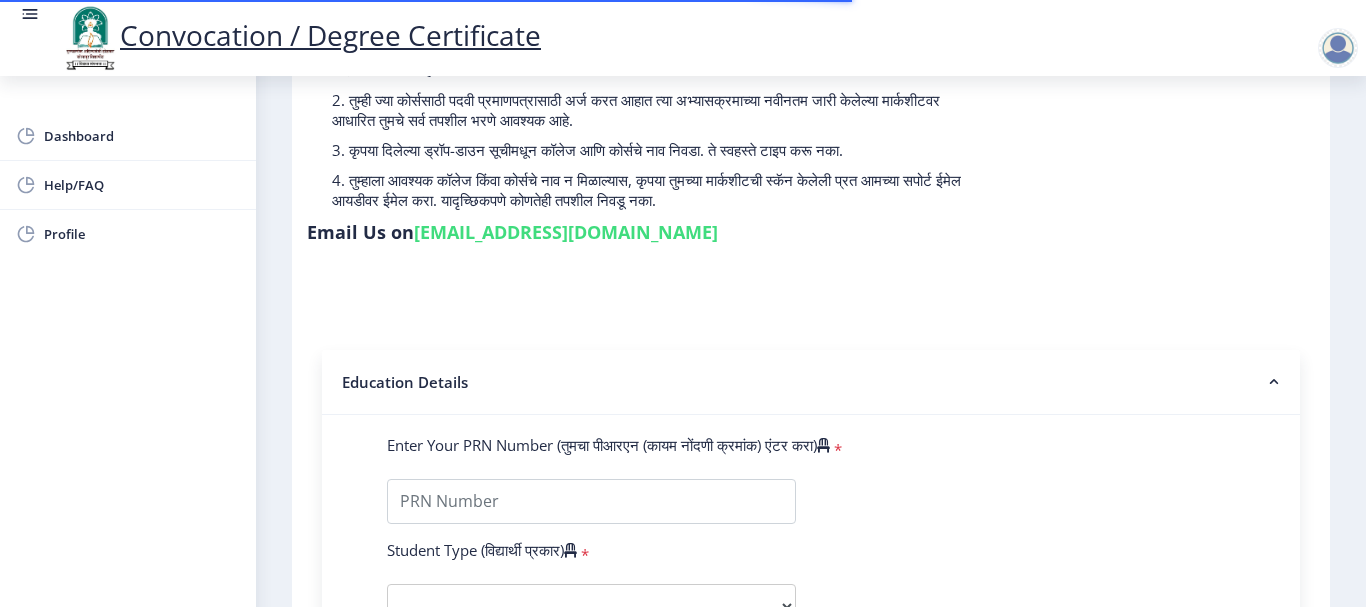 scroll, scrollTop: 400, scrollLeft: 0, axis: vertical 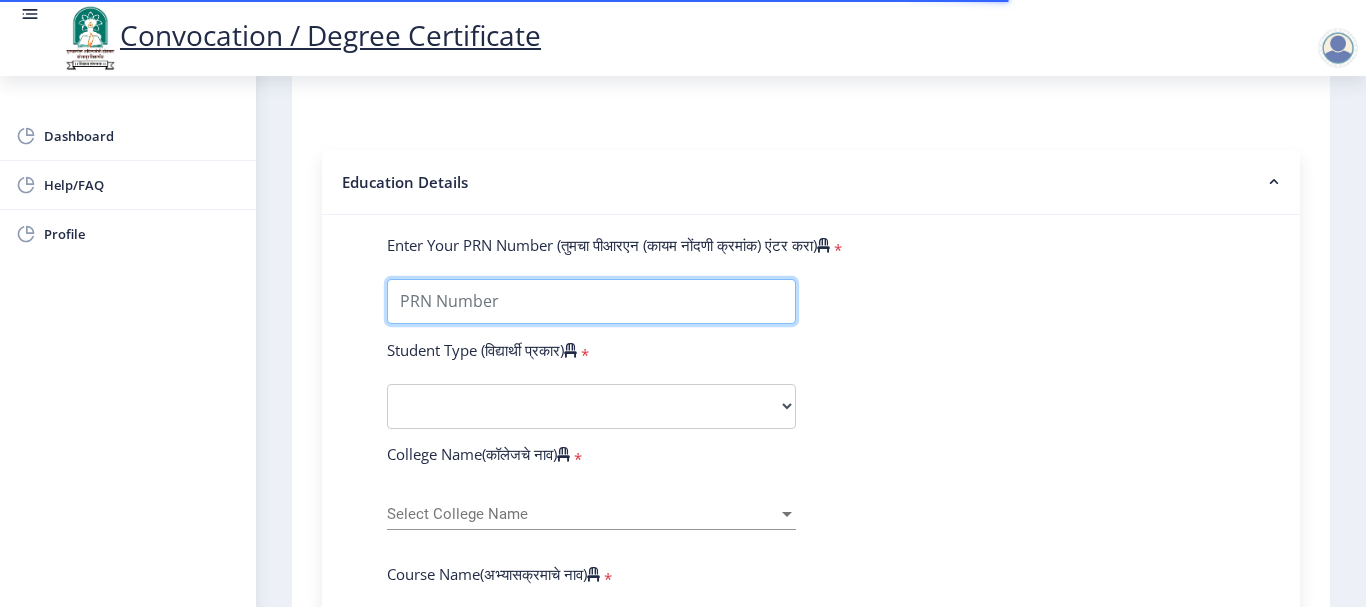 click on "Enter Your PRN Number (तुमचा पीआरएन (कायम नोंदणी क्रमांक) एंटर करा)" at bounding box center (591, 301) 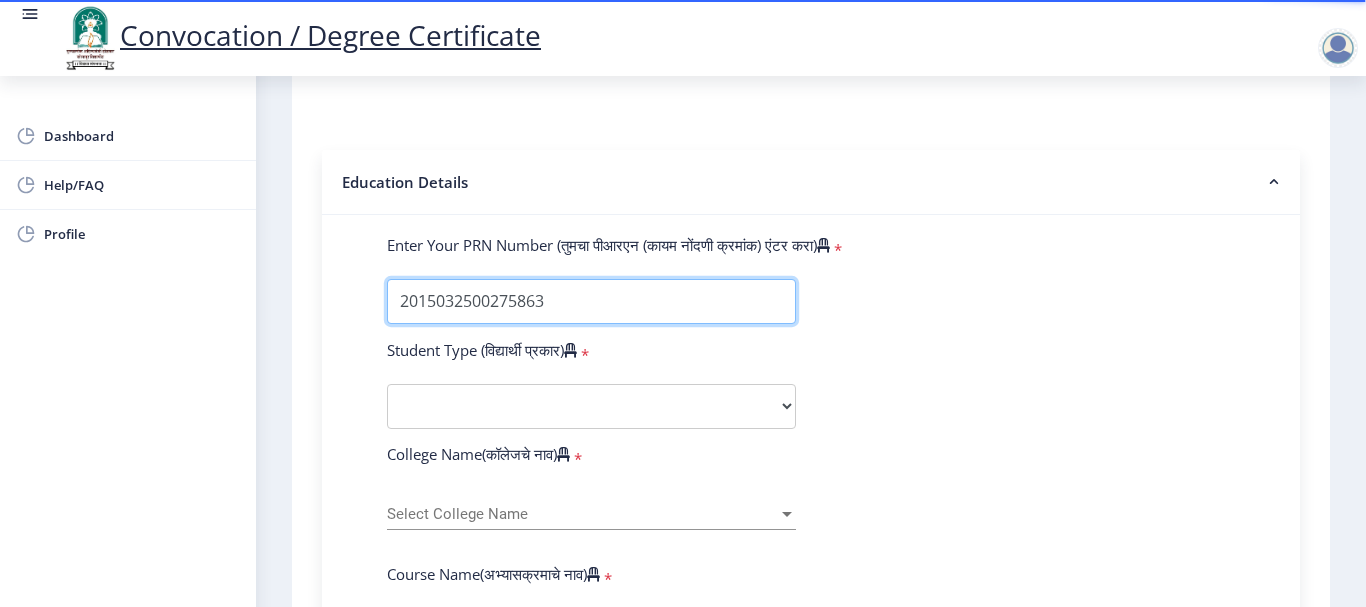 type on "2015032500275863" 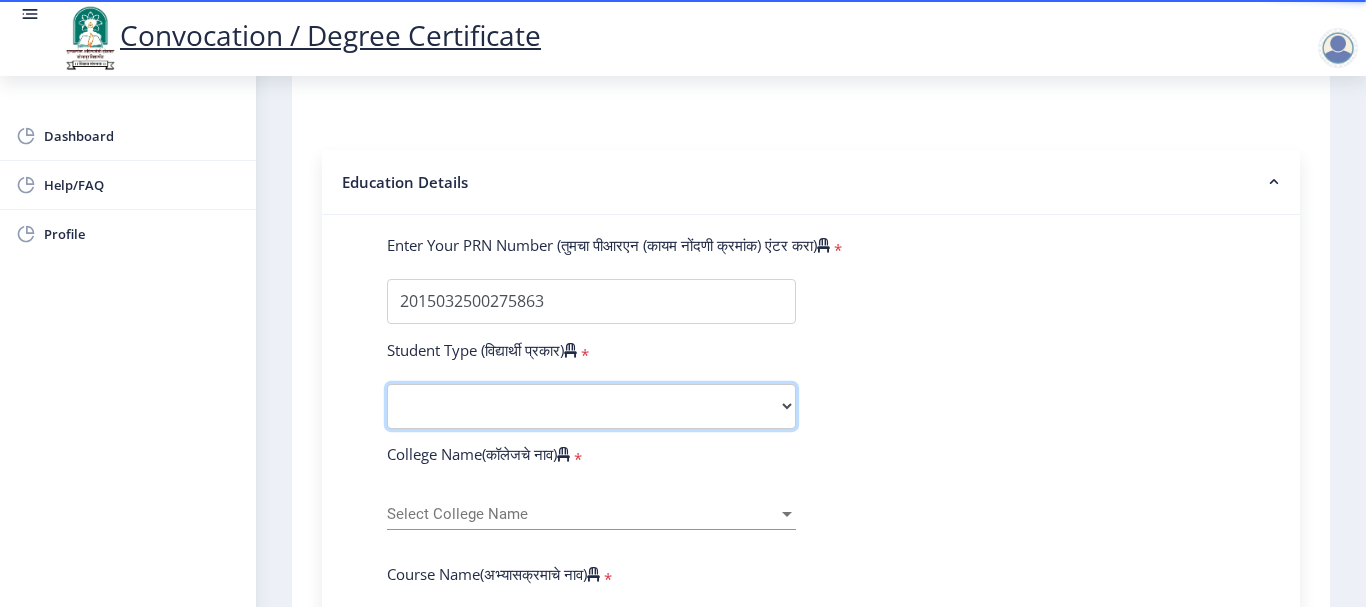 scroll, scrollTop: 500, scrollLeft: 0, axis: vertical 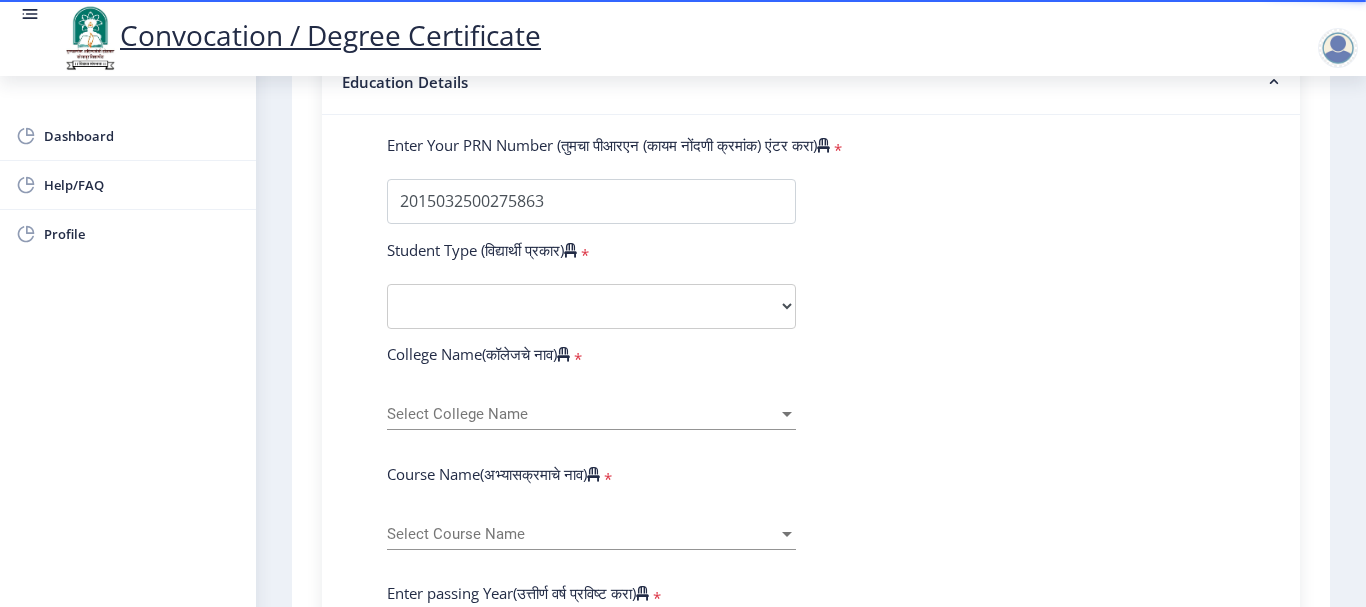 click on "Select Student Type Regular External" 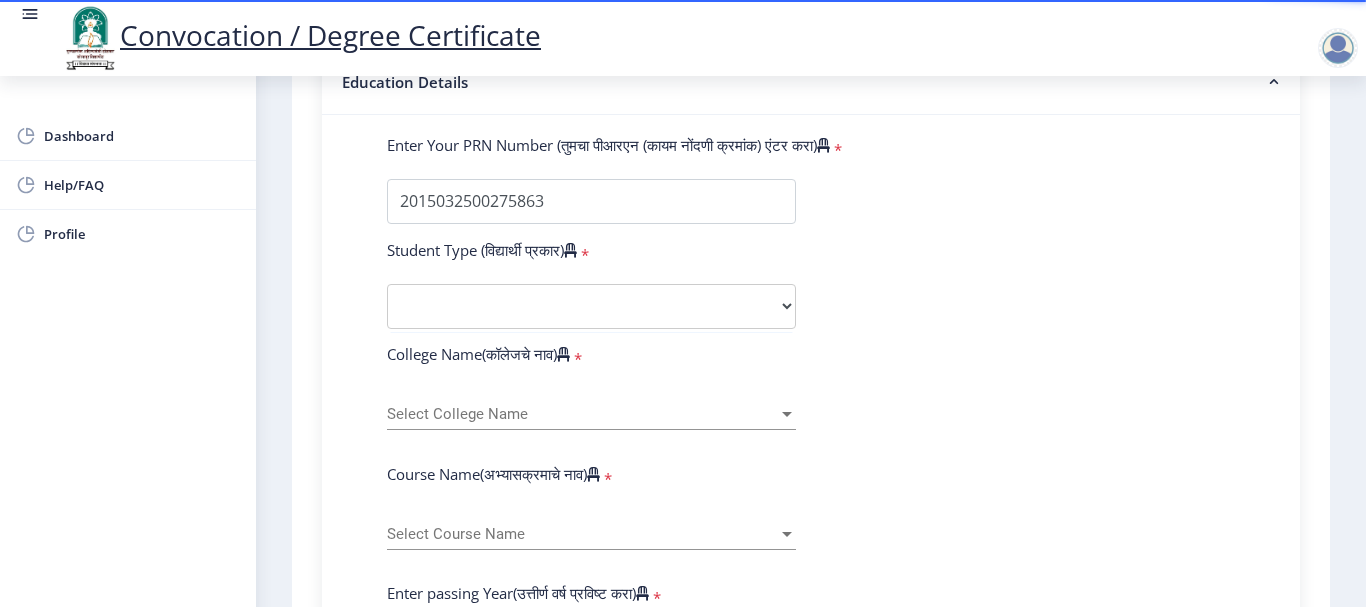 click on "Select Student Type Regular External" 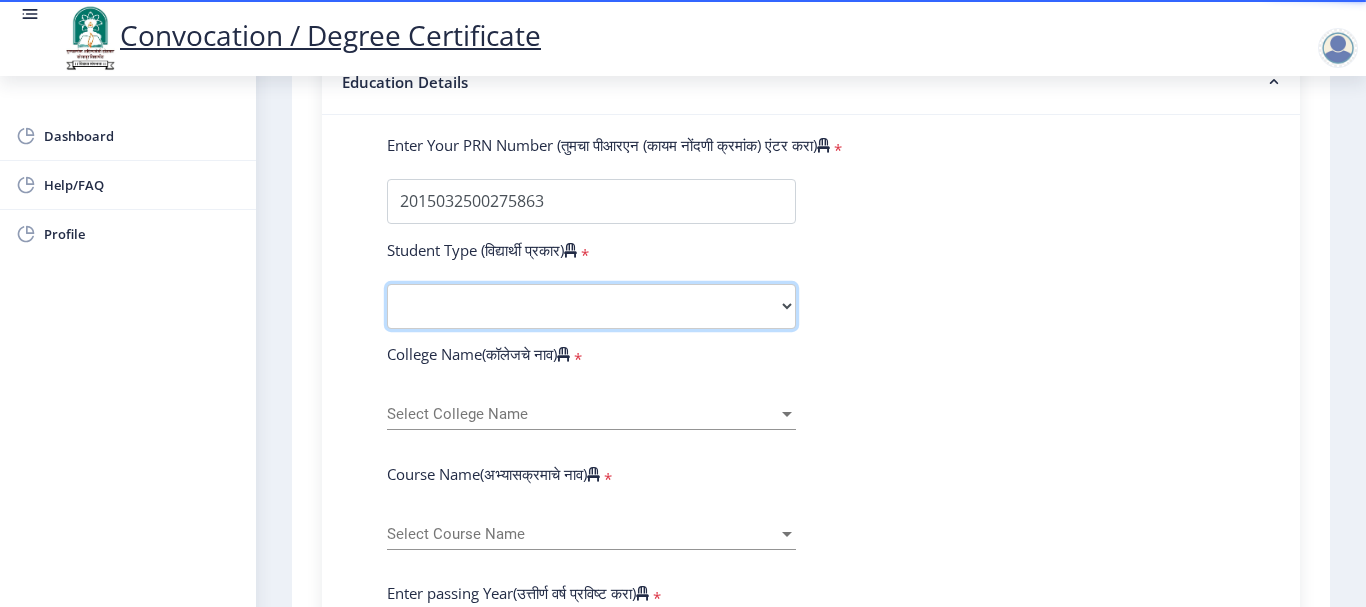 click on "Select Student Type Regular External" at bounding box center [591, 306] 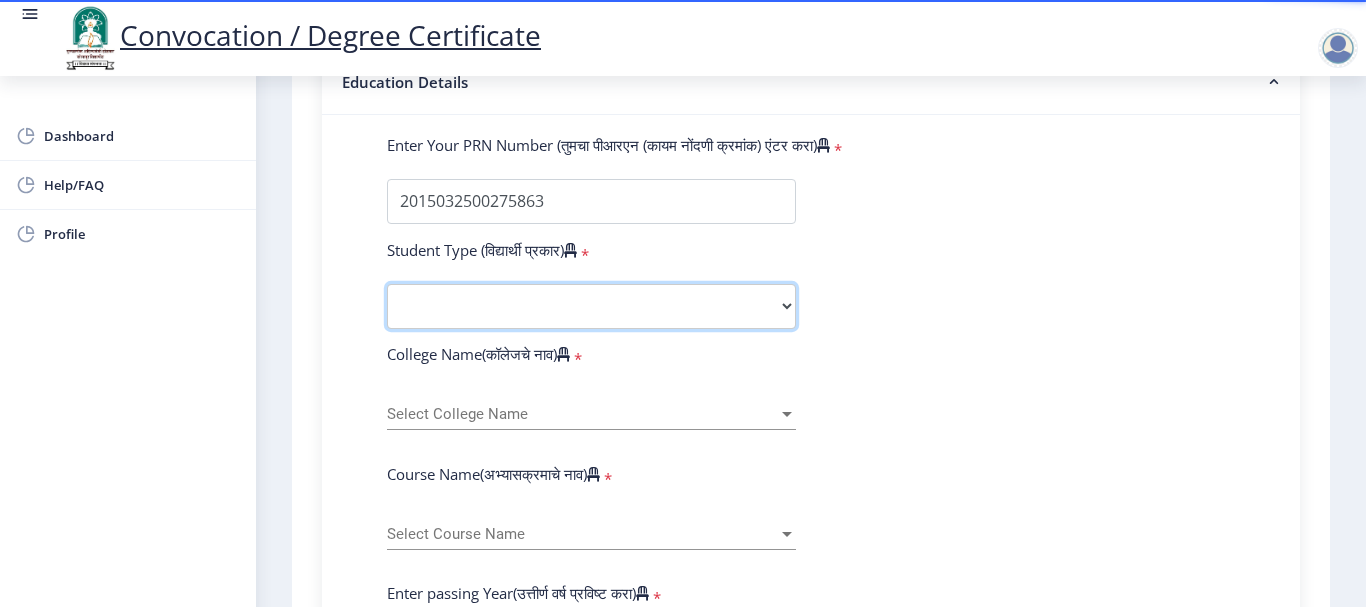 select on "Regular" 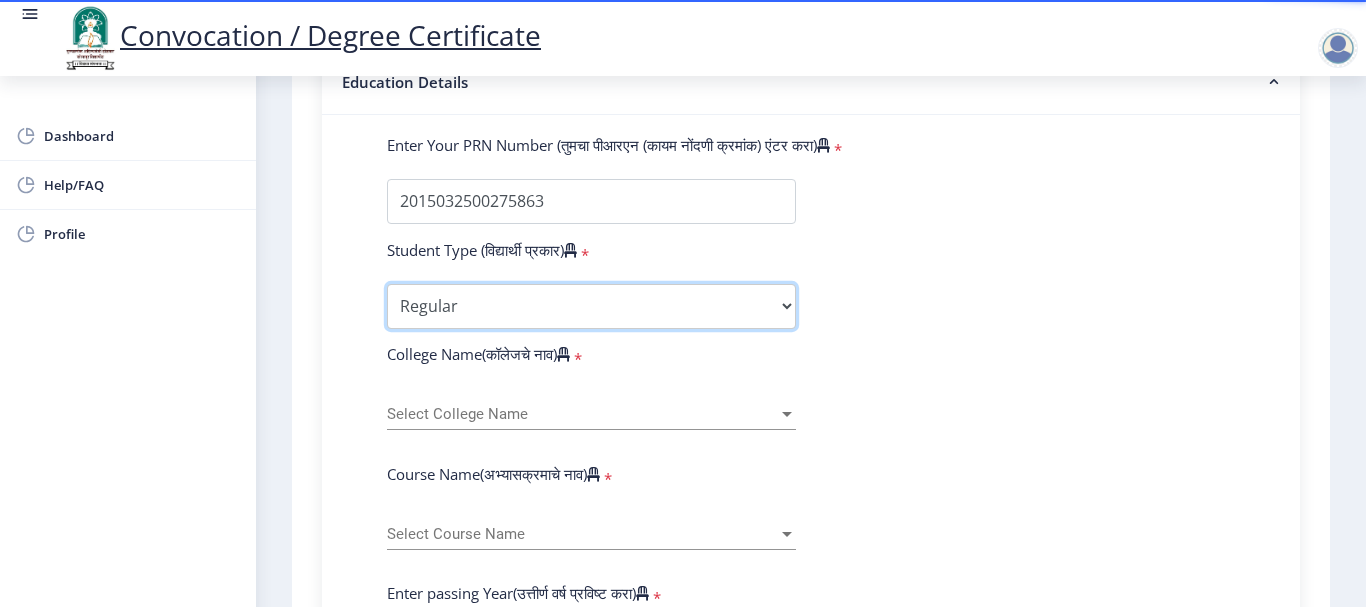 click on "Select Student Type Regular External" at bounding box center (591, 306) 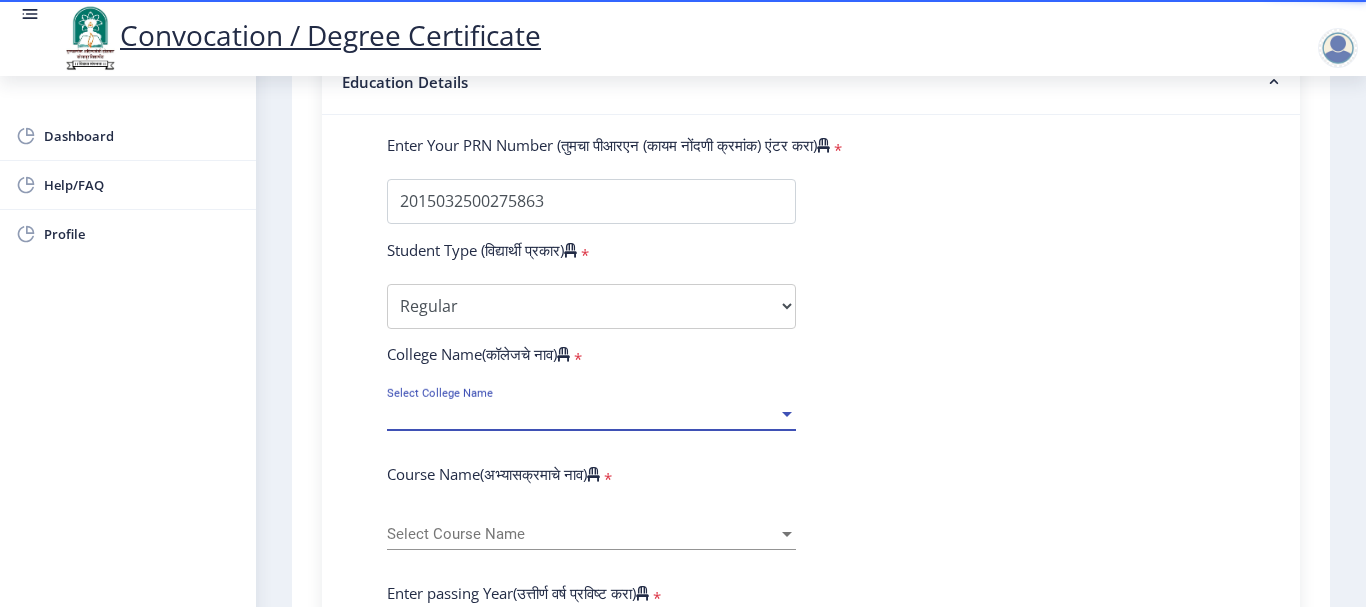 click on "Select College Name" at bounding box center [582, 414] 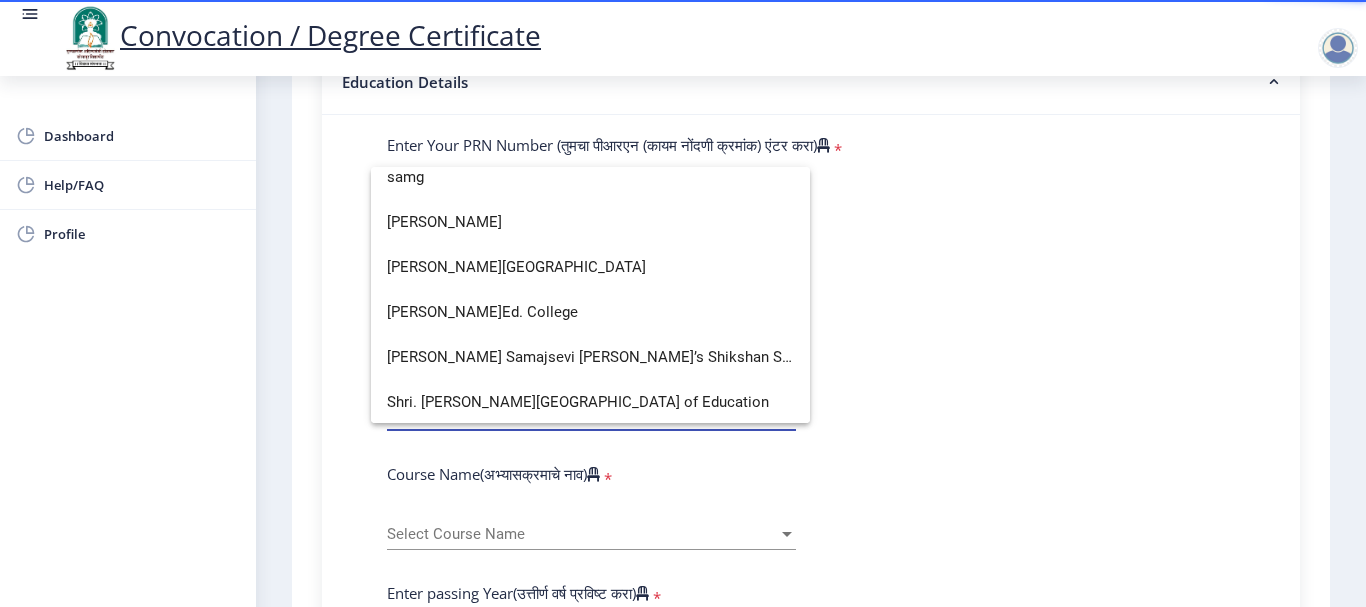 scroll, scrollTop: 0, scrollLeft: 0, axis: both 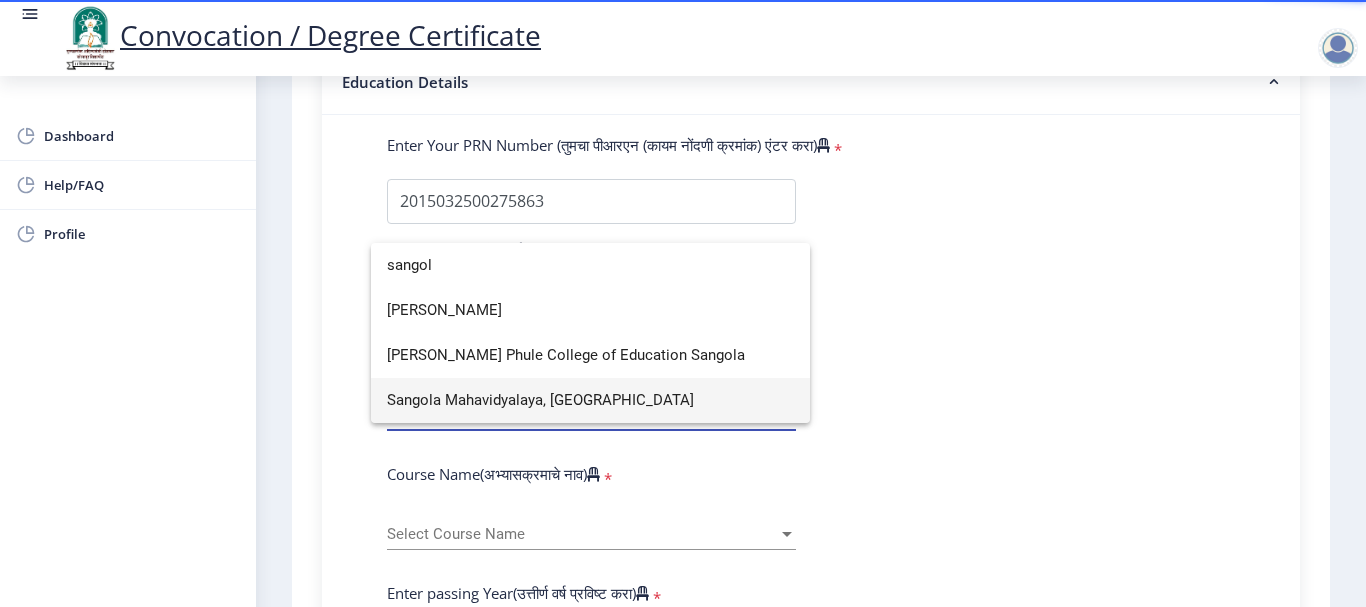 type on "sangol" 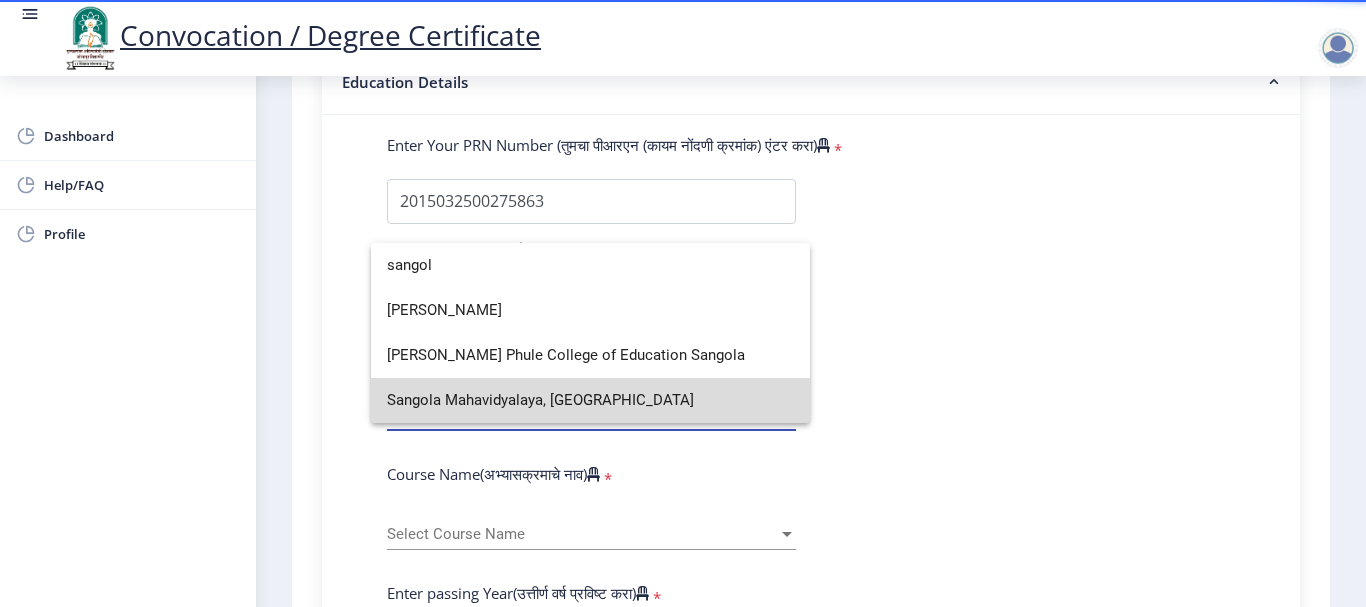 click on "Sangola Mahavidyalaya, Sangola" at bounding box center [590, 400] 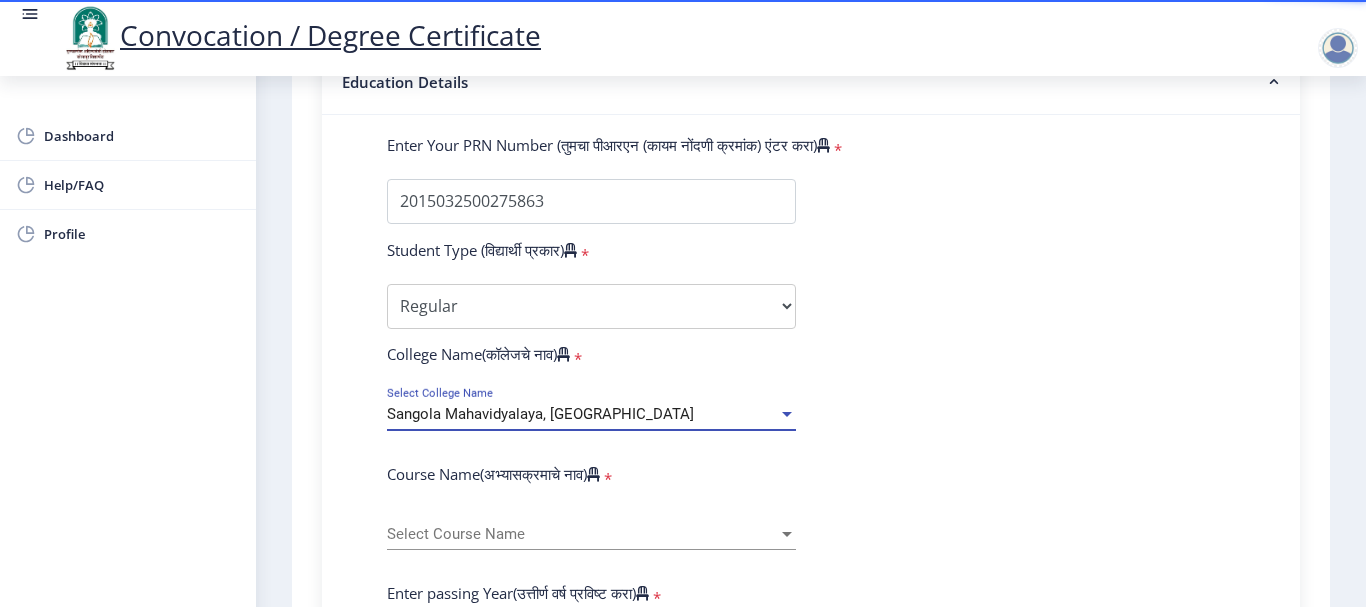 scroll, scrollTop: 600, scrollLeft: 0, axis: vertical 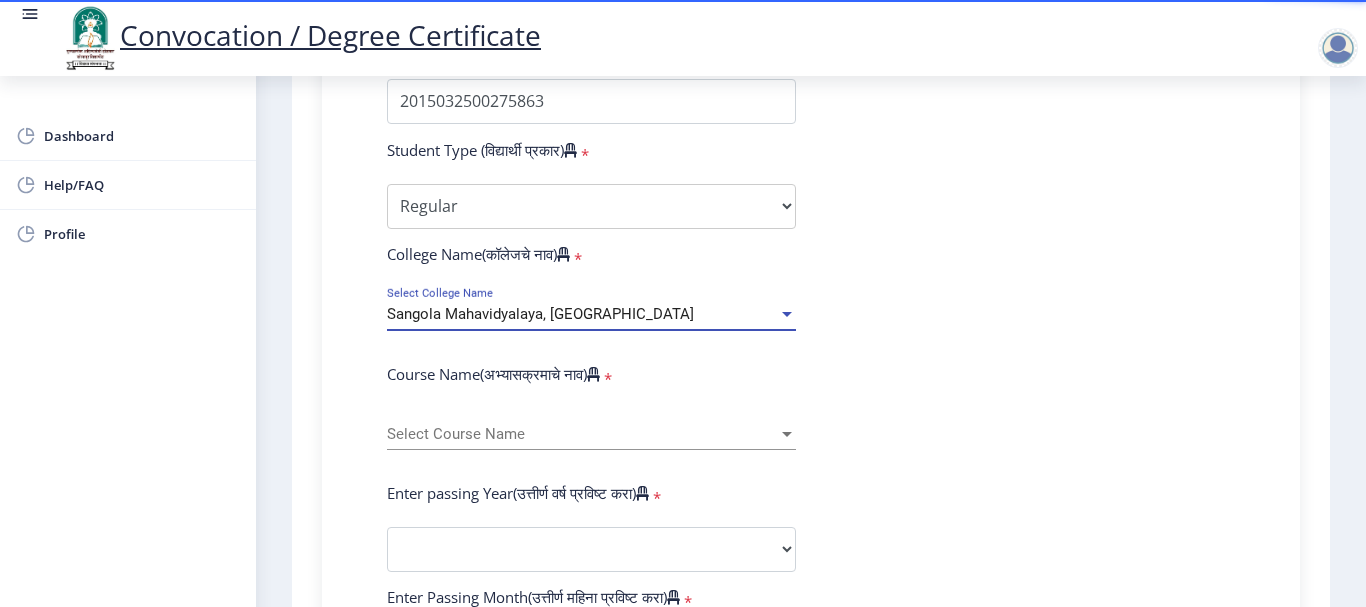 click on "Select Course Name" at bounding box center [582, 434] 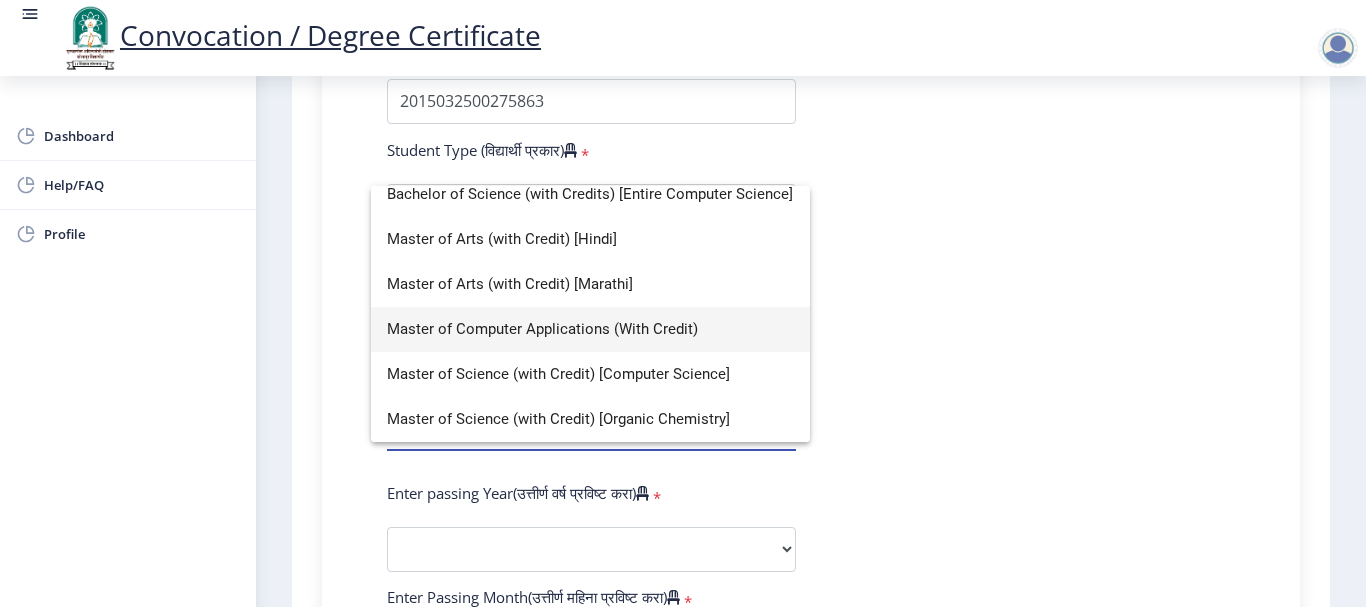 scroll, scrollTop: 0, scrollLeft: 0, axis: both 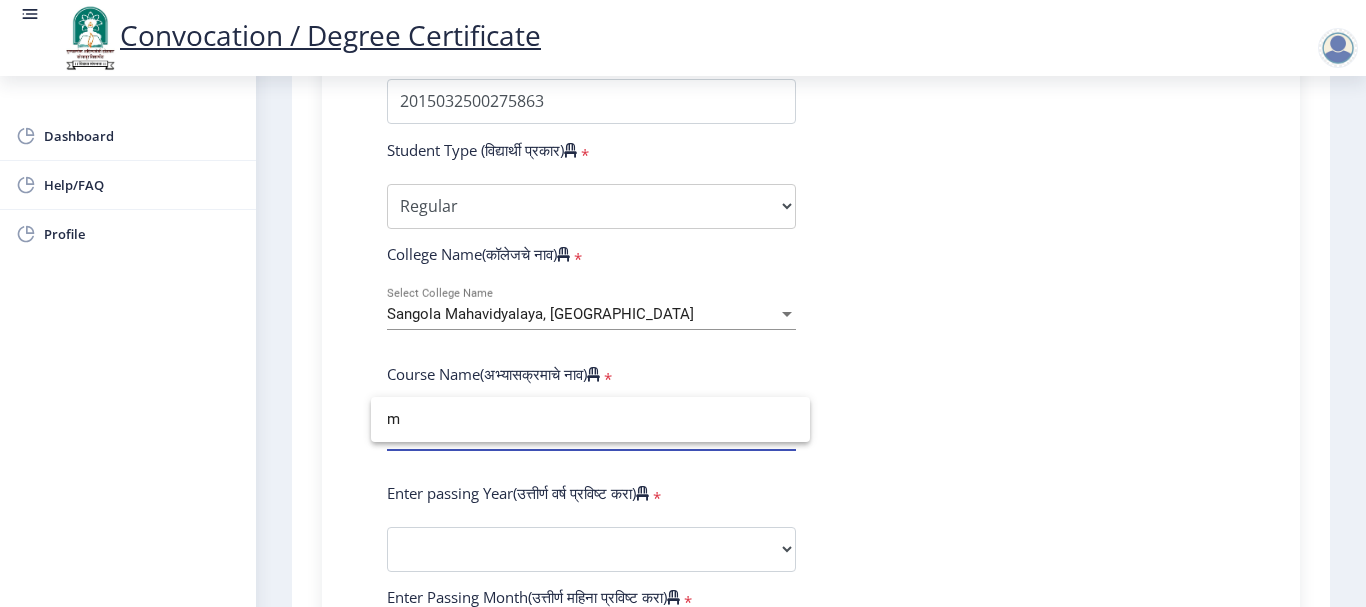 type on "m" 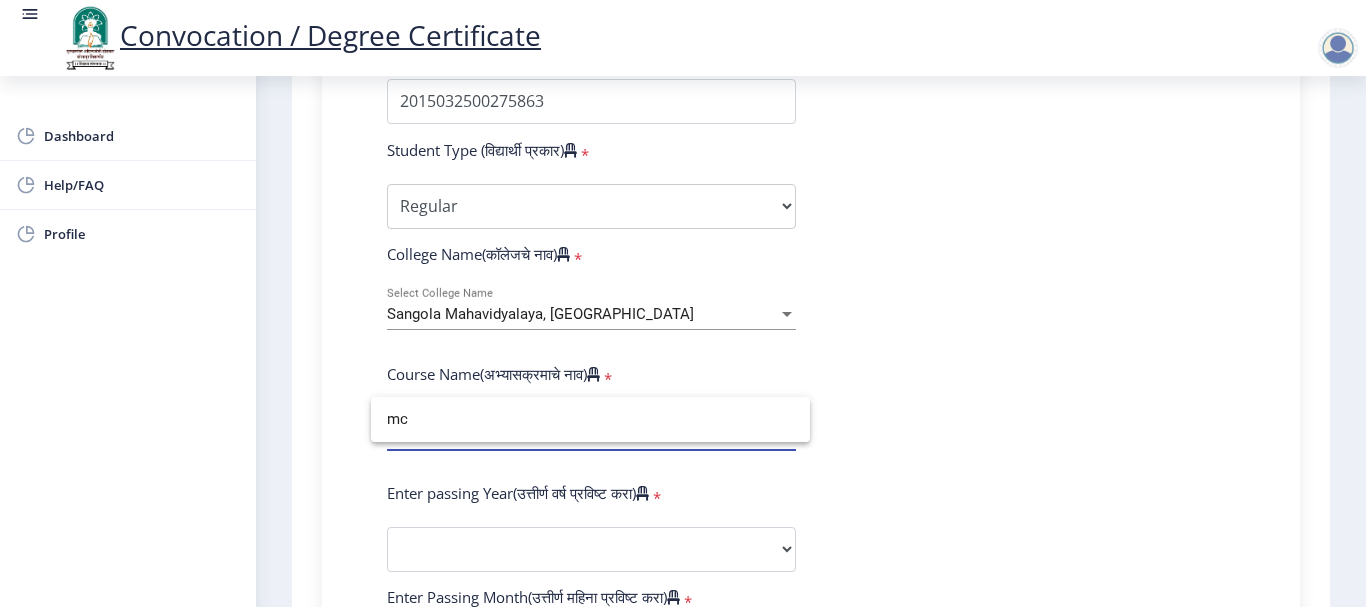 type on "m" 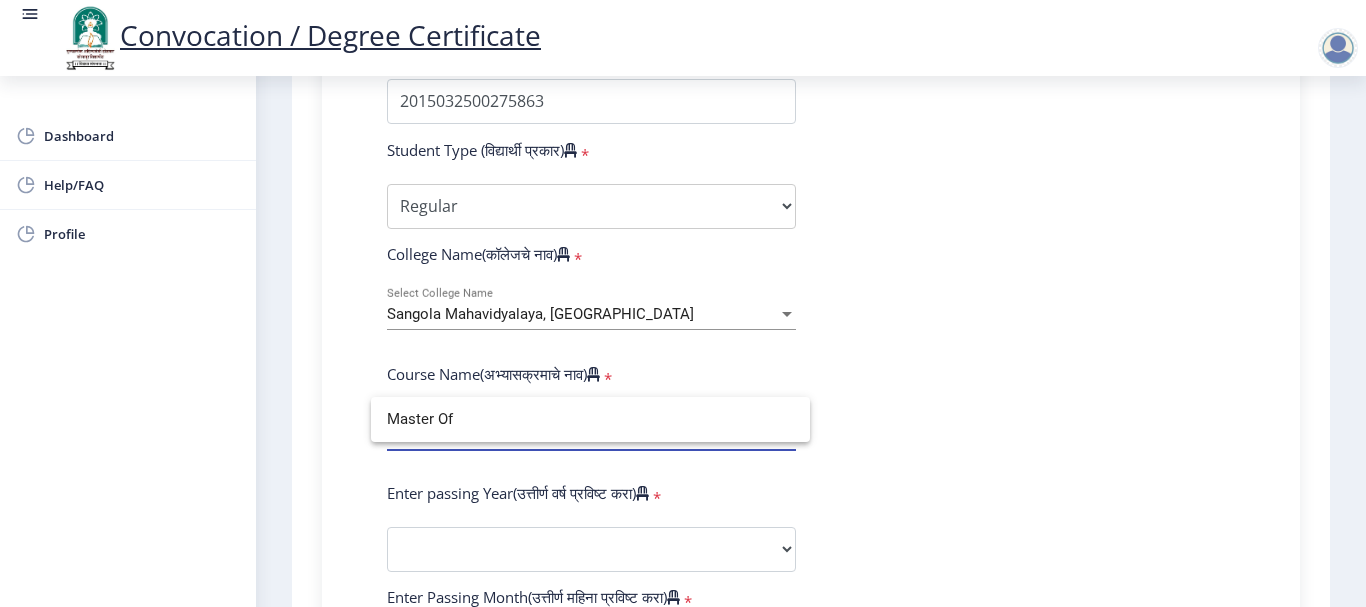 type on "Master Of" 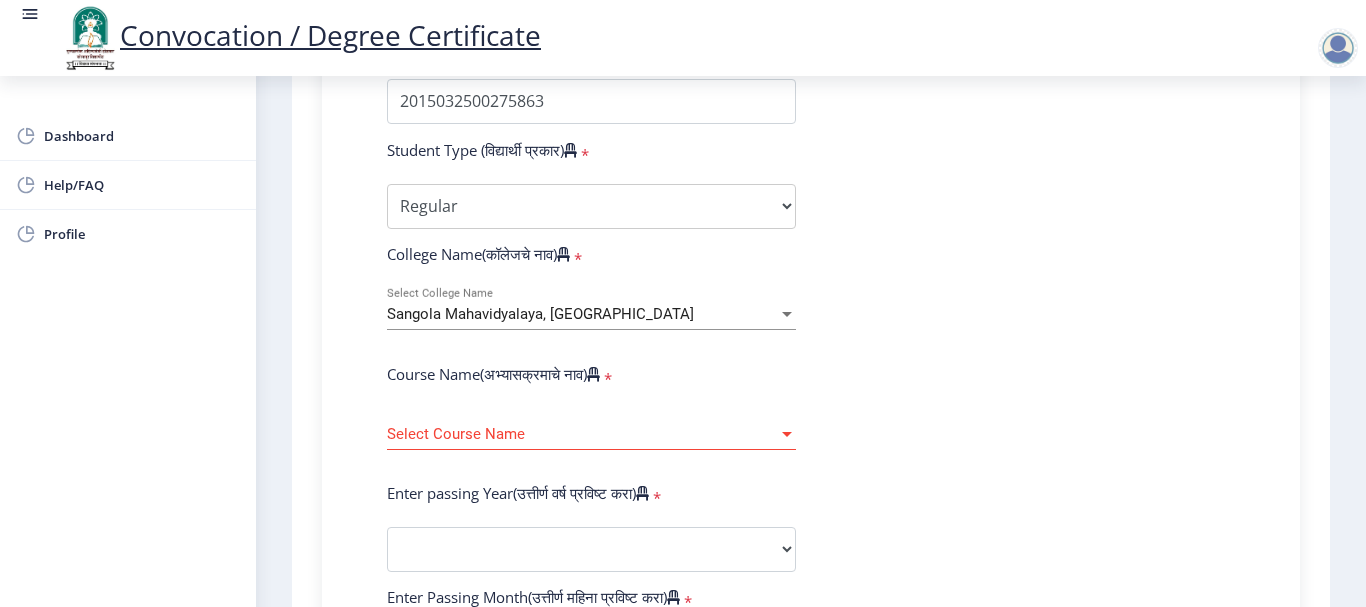 click on "Select Course Name Select Course Name" 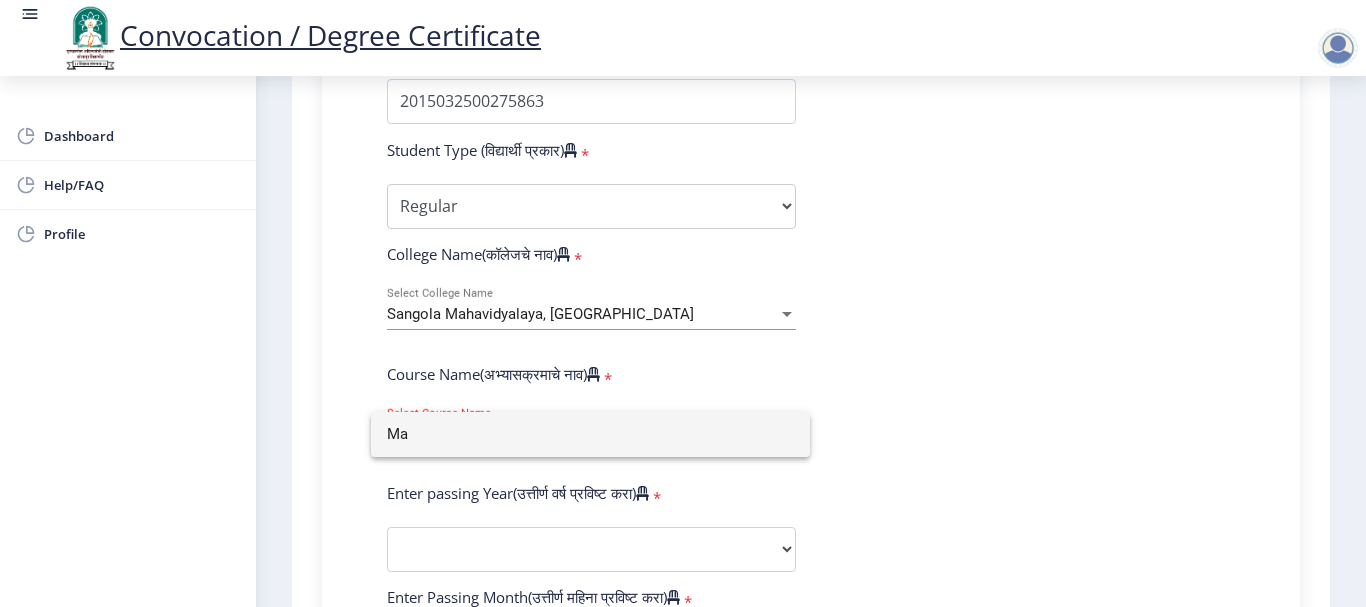 type on "M" 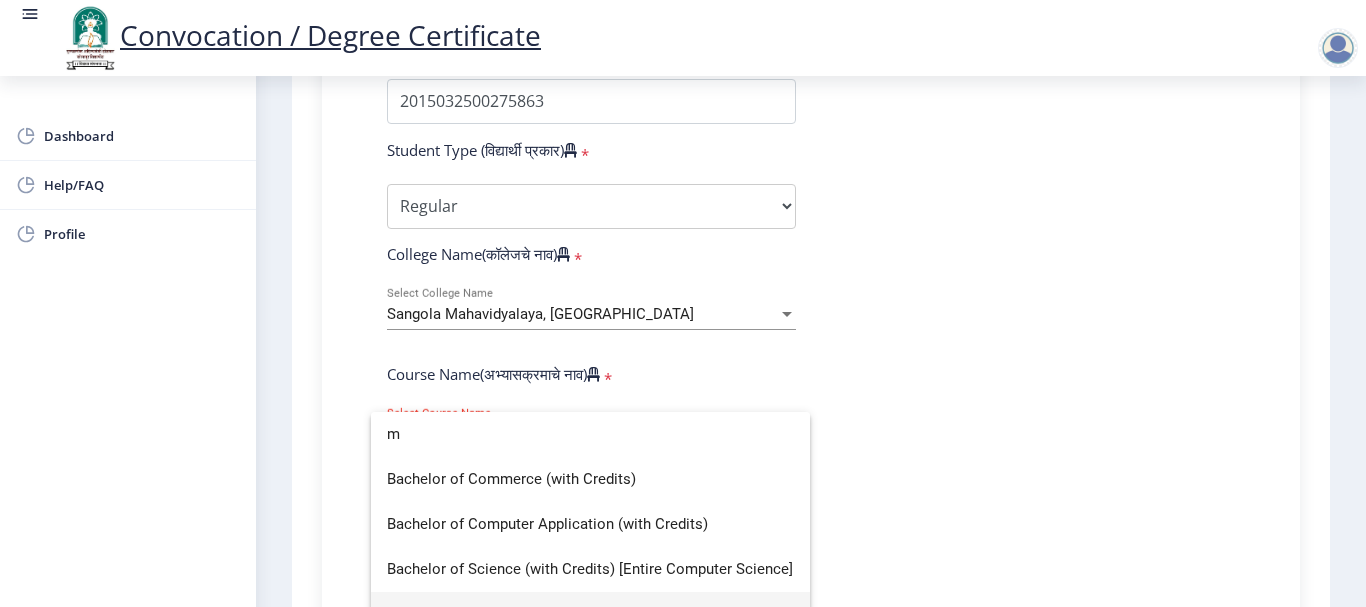 scroll, scrollTop: 149, scrollLeft: 0, axis: vertical 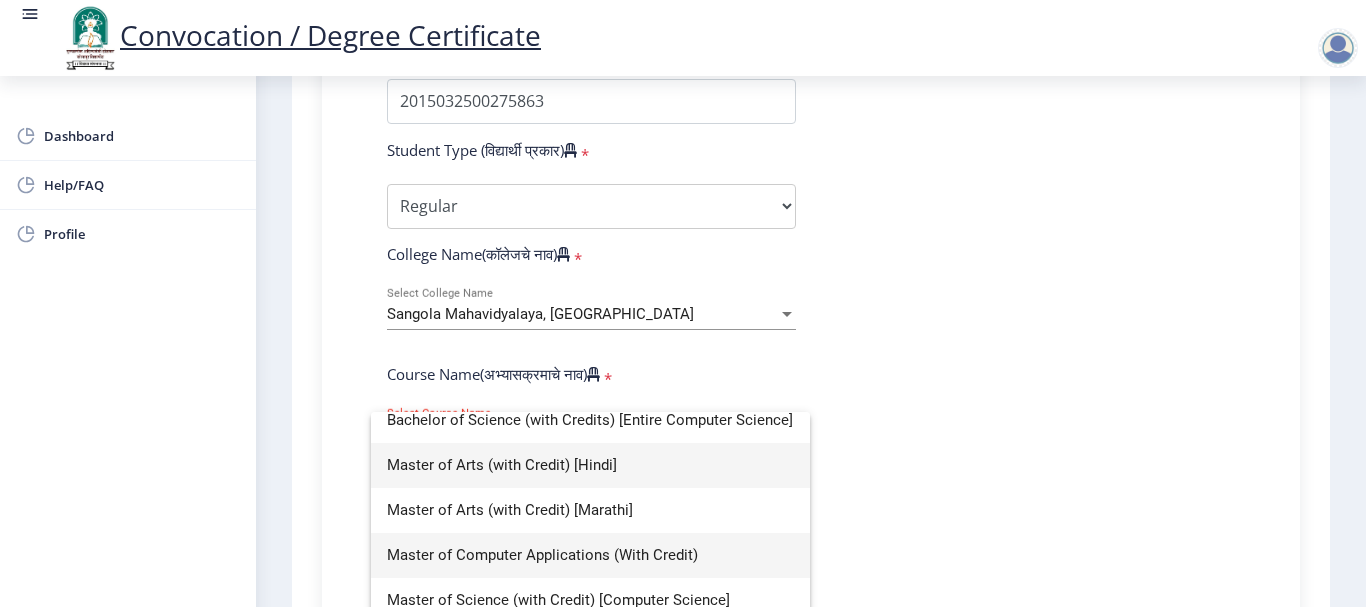 type on "m" 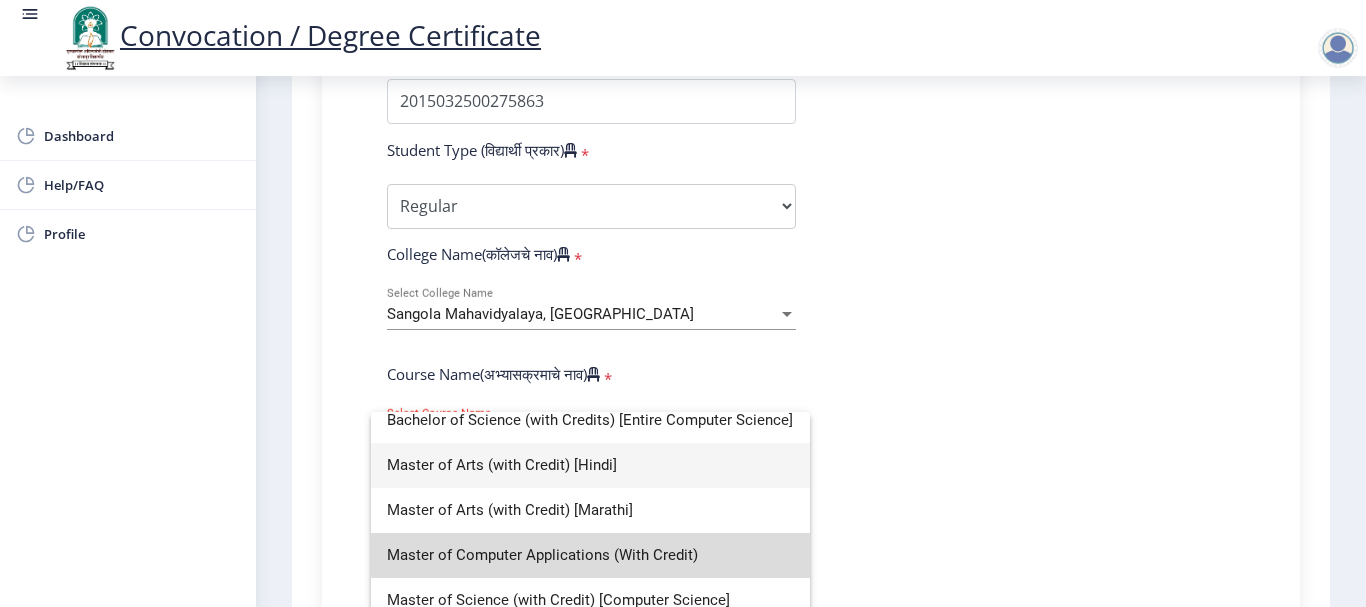 click on "Master of Computer Applications (With Credit)" at bounding box center [590, 555] 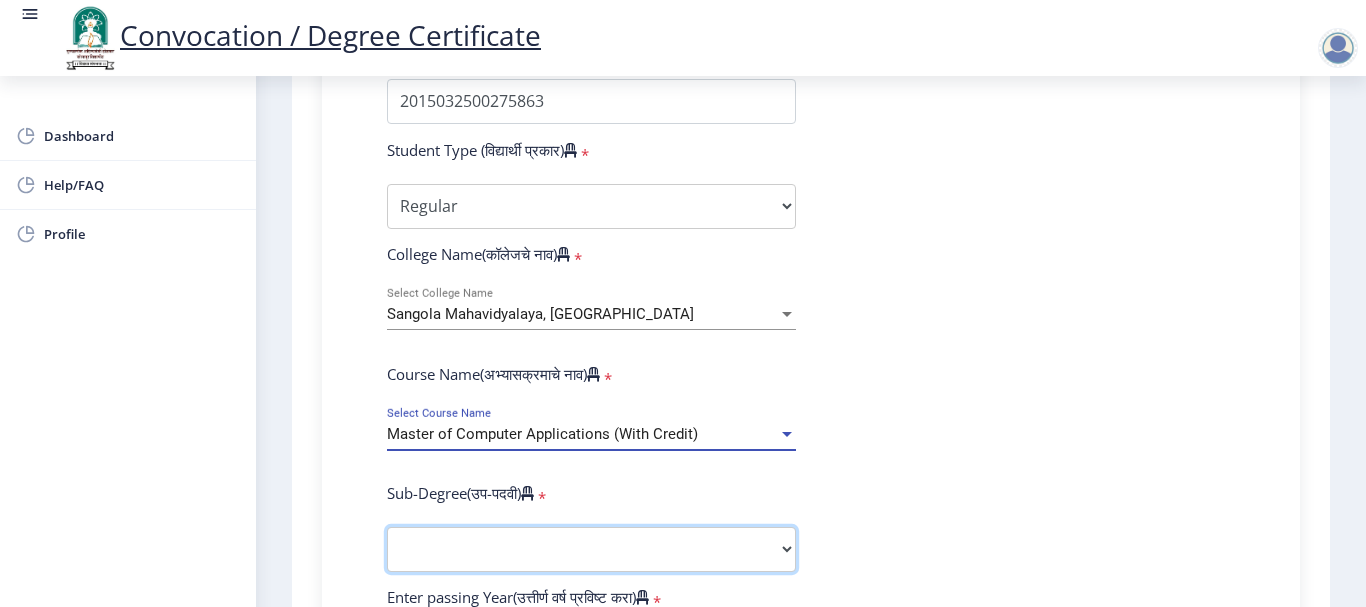 click on "Sub-Degree Commerce Faculty Engineering Faculty Science Faculty Other" at bounding box center (591, 549) 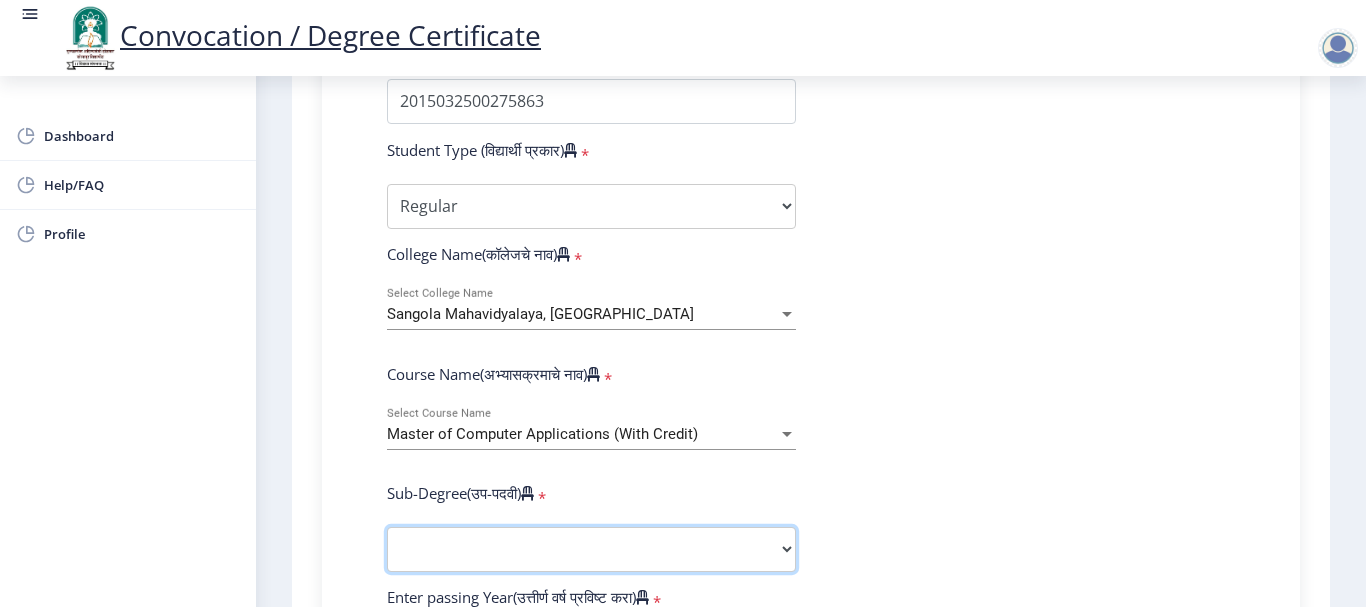 select on "Science Faculty" 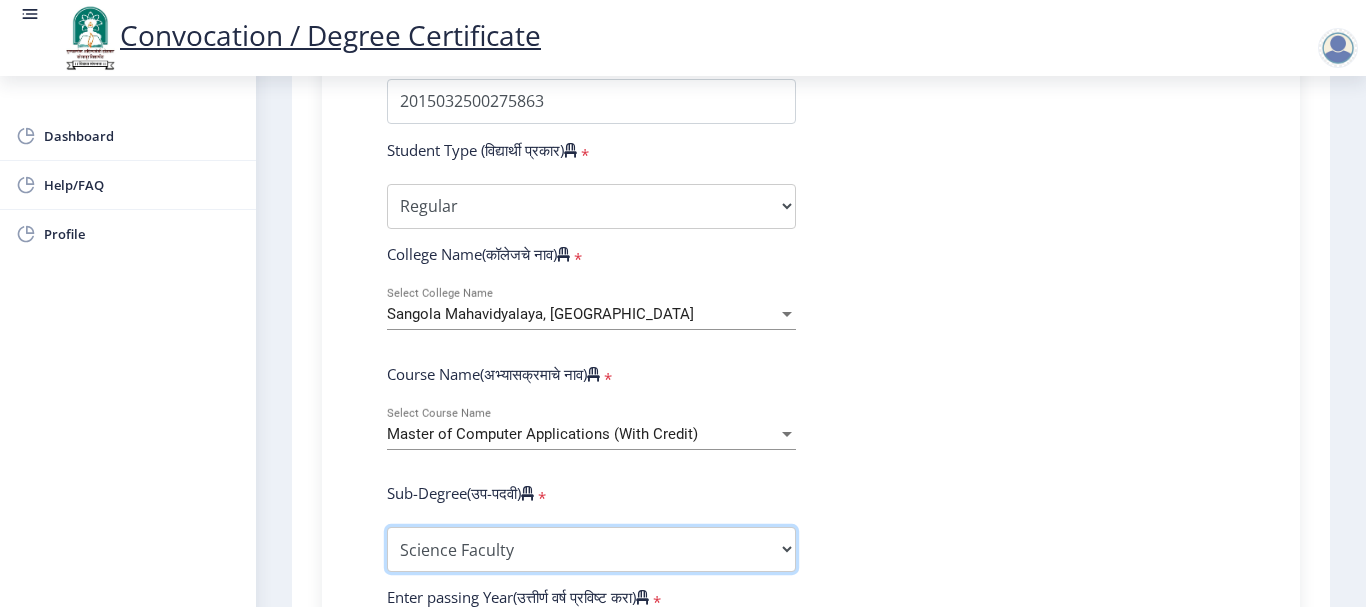 click on "Sub-Degree Commerce Faculty Engineering Faculty Science Faculty Other" at bounding box center (591, 549) 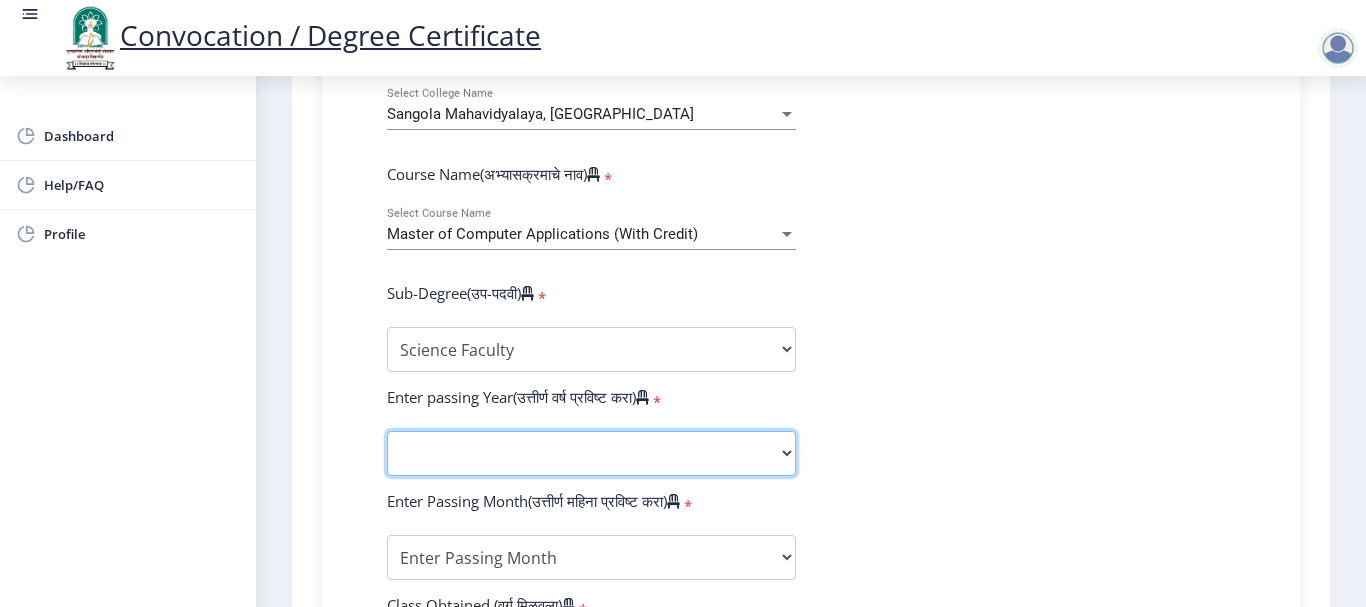 click on "2025   2024   2023   2022   2021   2020   2019   2018   2017   2016   2015   2014   2013   2012   2011   2010   2009   2008   2007   2006   2005   2004   2003   2002   2001   2000   1999   1998   1997   1996   1995   1994   1993   1992   1991   1990   1989   1988   1987   1986   1985   1984   1983   1982   1981   1980   1979   1978   1977   1976" 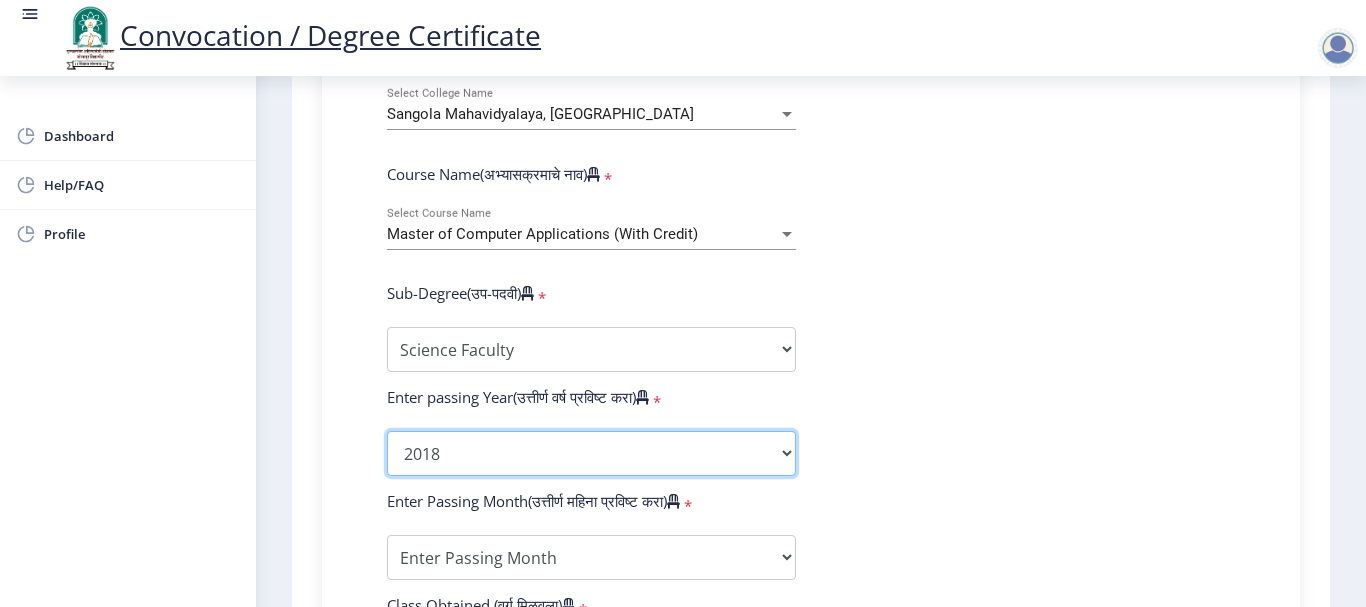 click on "2025   2024   2023   2022   2021   2020   2019   2018   2017   2016   2015   2014   2013   2012   2011   2010   2009   2008   2007   2006   2005   2004   2003   2002   2001   2000   1999   1998   1997   1996   1995   1994   1993   1992   1991   1990   1989   1988   1987   1986   1985   1984   1983   1982   1981   1980   1979   1978   1977   1976" 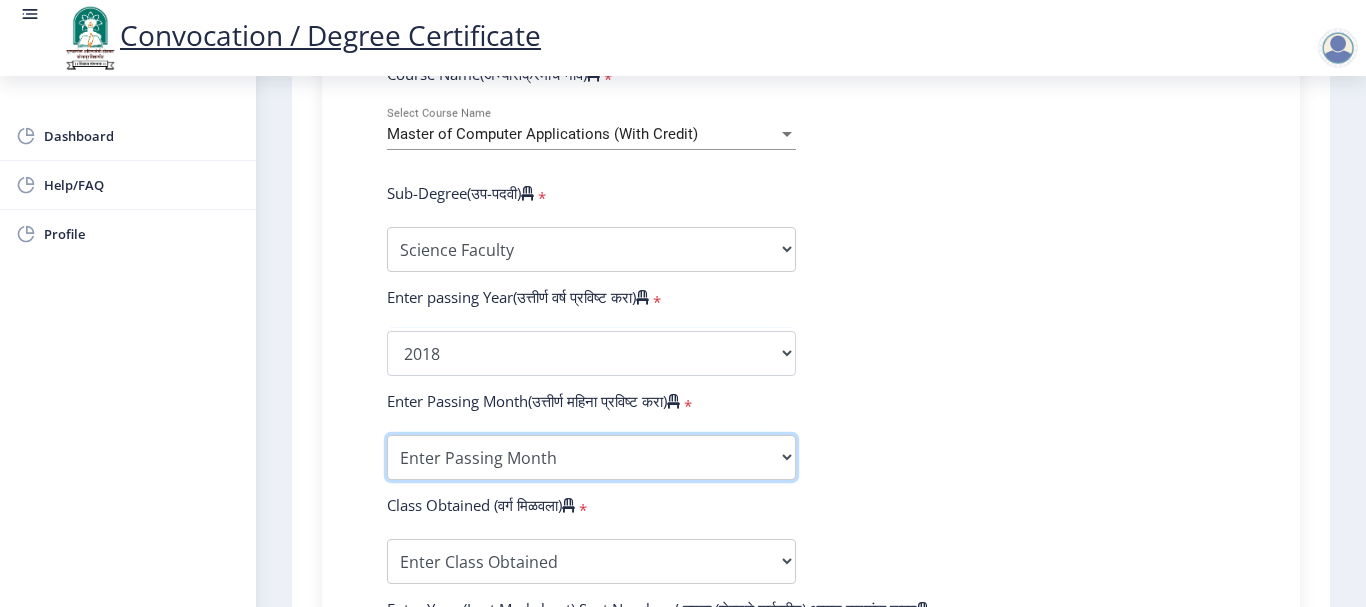 click on "Enter Passing Month March April May October November December" at bounding box center (591, 457) 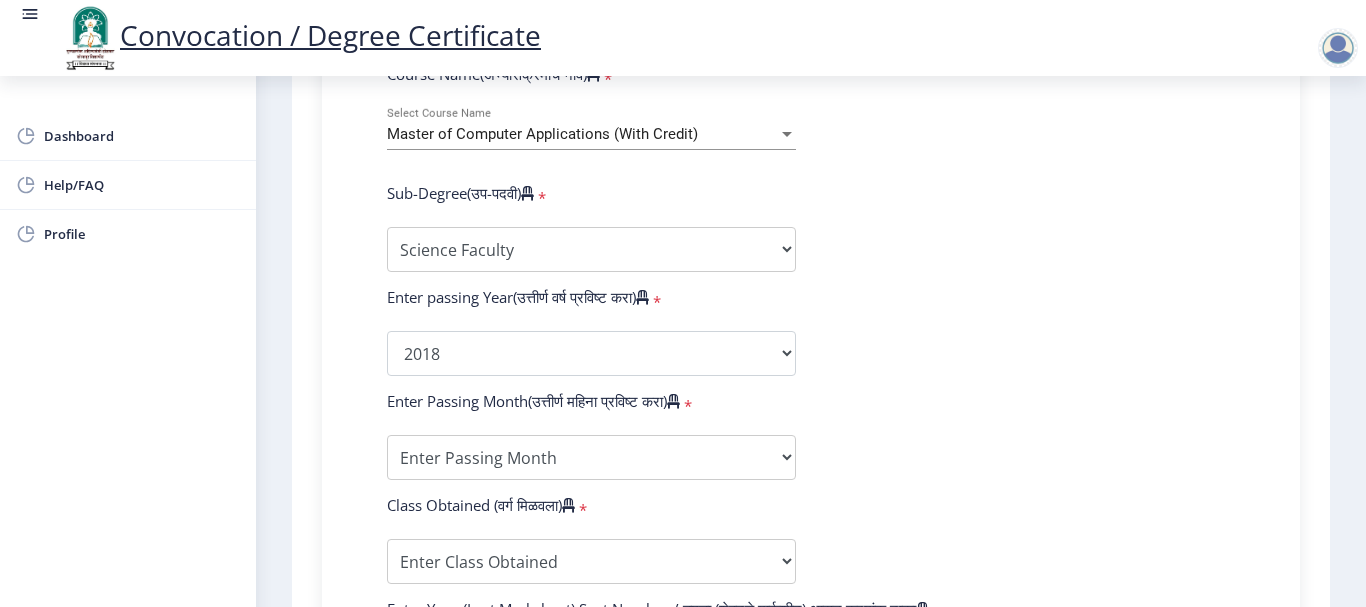 click on "Enter Your PRN Number (तुमचा पीआरएन (कायम नोंदणी क्रमांक) एंटर करा)   * Student Type (विद्यार्थी प्रकार)    * Select Student Type Regular External College Name(कॉलेजचे नाव)   * Sangola Mahavidyalaya, Sangola Select College Name Course Name(अभ्यासक्रमाचे नाव)   * Master of Computer Applications (With Credit) Select Course Name  Sub-Degree(उप-पदवी)   * Sub-Degree Commerce Faculty Engineering Faculty Science Faculty Other Enter passing Year(उत्तीर्ण वर्ष प्रविष्ट करा)   *  2025   2024   2023   2022   2021   2020   2019   2018   2017   2016   2015   2014   2013   2012   2011   2010   2009   2008   2007   2006   2005   2004   2003   2002   2001   2000   1999   1998   1997   1996   1995   1994   1993   1992   1991   1990   1989   1988   1987   1986   1985   1984   1983   1982   1981   1980  * *" 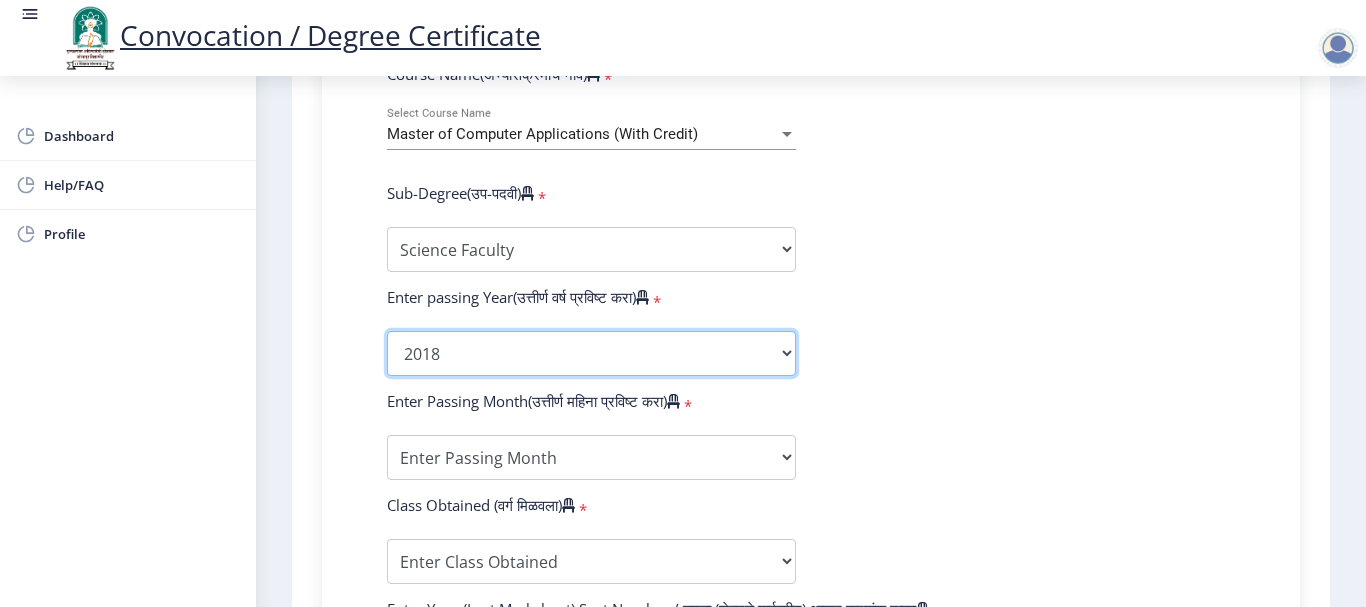 click on "2025   2024   2023   2022   2021   2020   2019   2018   2017   2016   2015   2014   2013   2012   2011   2010   2009   2008   2007   2006   2005   2004   2003   2002   2001   2000   1999   1998   1997   1996   1995   1994   1993   1992   1991   1990   1989   1988   1987   1986   1985   1984   1983   1982   1981   1980   1979   1978   1977   1976" 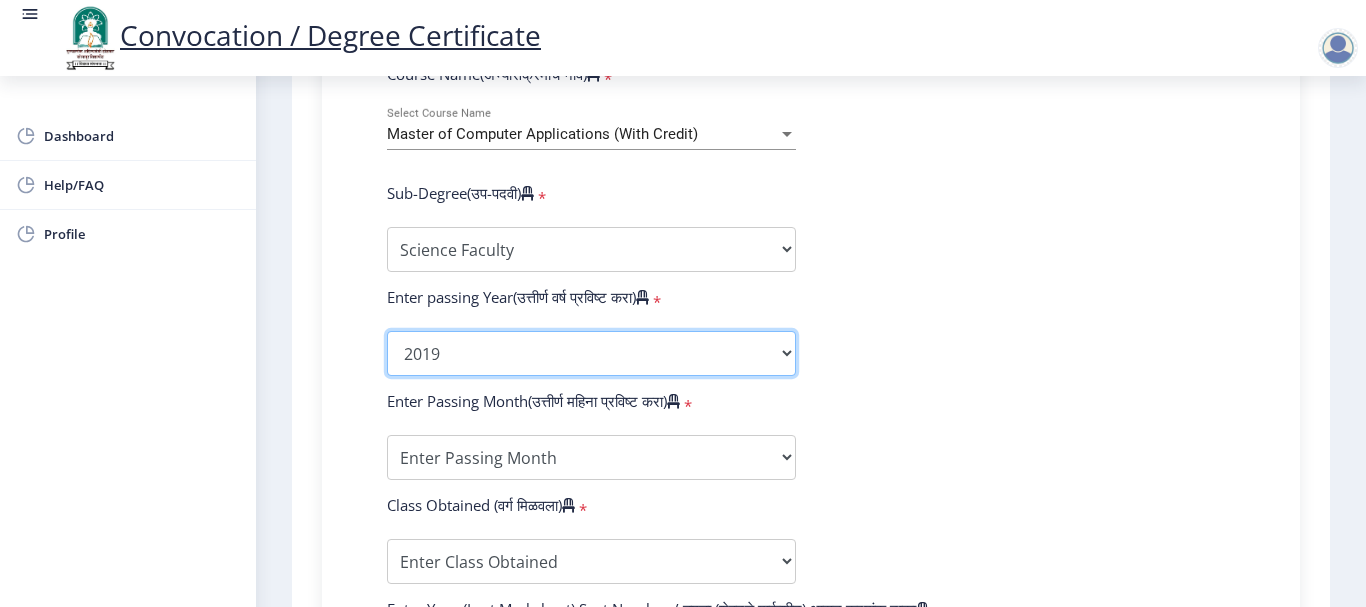 click on "2025   2024   2023   2022   2021   2020   2019   2018   2017   2016   2015   2014   2013   2012   2011   2010   2009   2008   2007   2006   2005   2004   2003   2002   2001   2000   1999   1998   1997   1996   1995   1994   1993   1992   1991   1990   1989   1988   1987   1986   1985   1984   1983   1982   1981   1980   1979   1978   1977   1976" 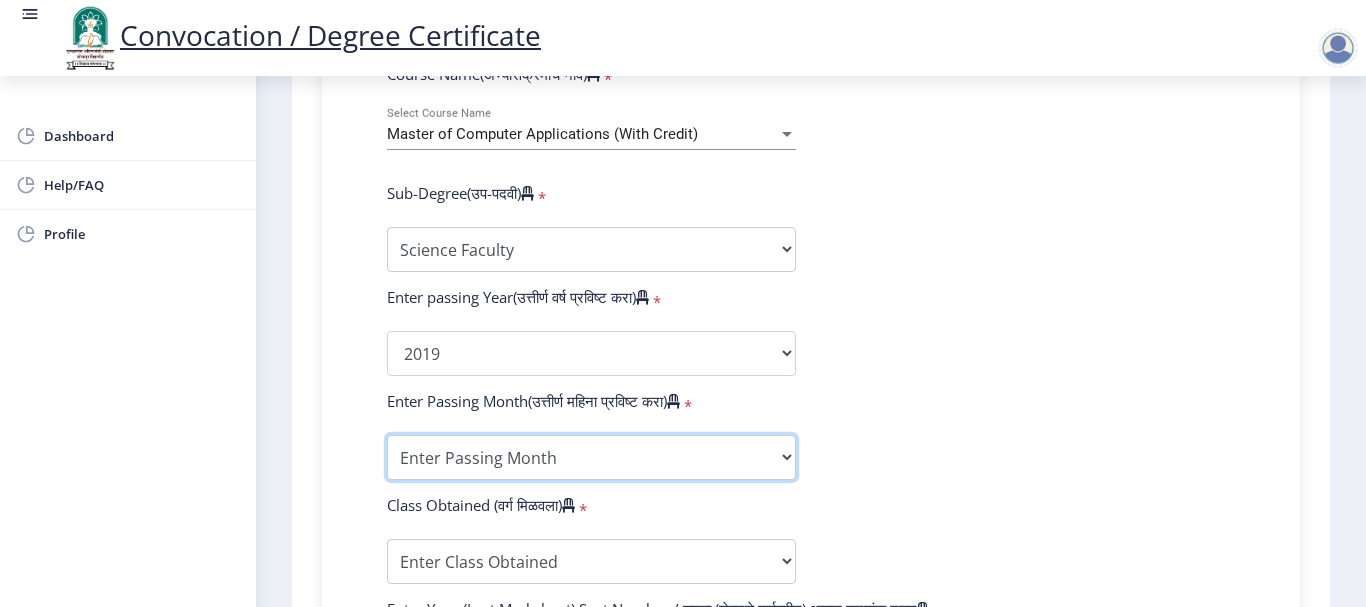 click on "Enter Passing Month March April May October November December" at bounding box center (591, 457) 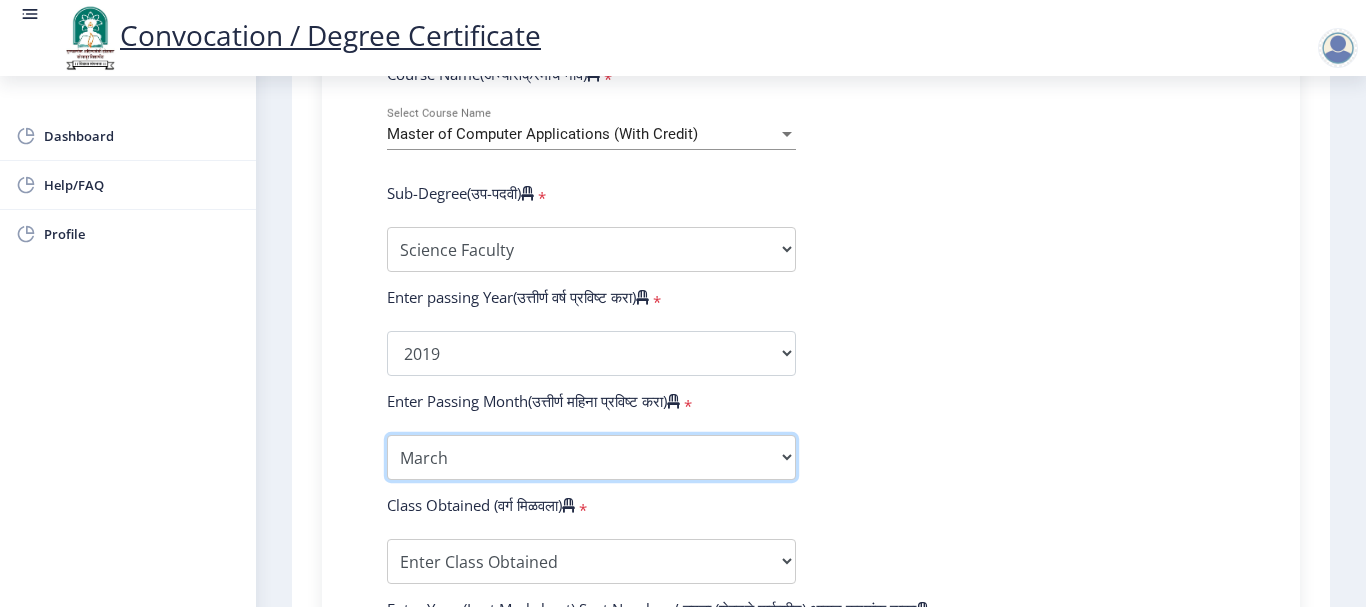 click on "Enter Passing Month March April May October November December" at bounding box center [591, 457] 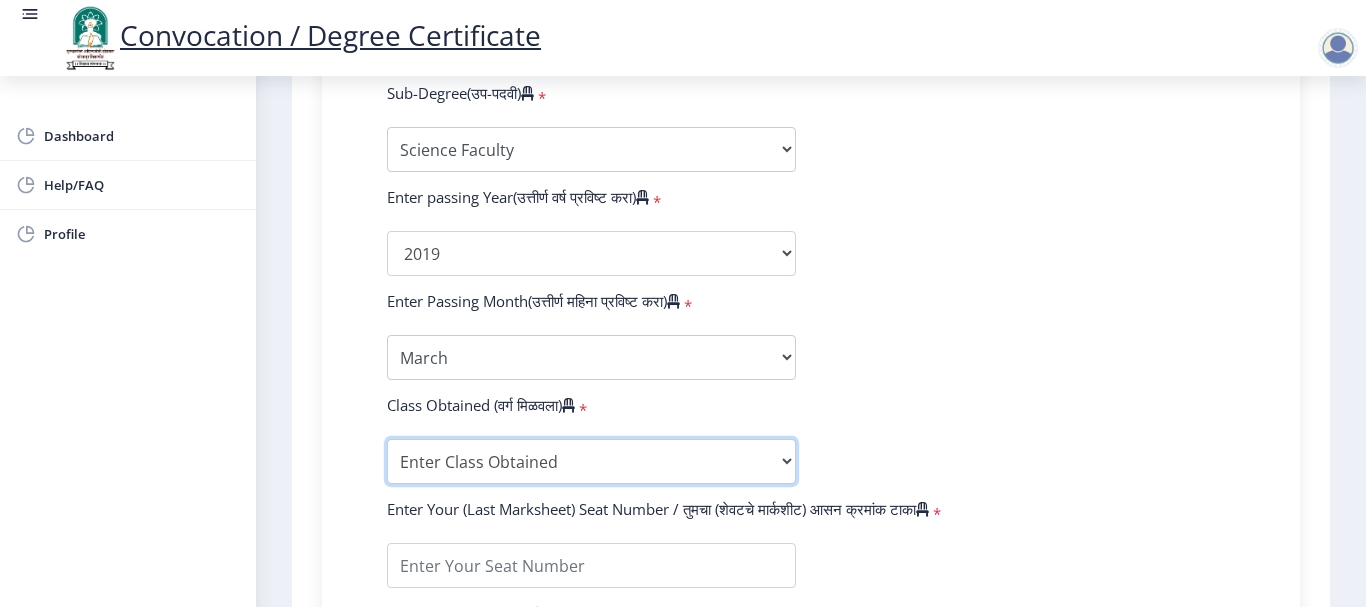 click on "Enter Class Obtained FIRST CLASS WITH DISTINCTION FIRST CLASS HIGHER SECOND CLASS SECOND CLASS PASS CLASS Grade O Grade A+ Grade A Grade B+ Grade B Grade C+ Grade C Grade D Grade E" at bounding box center (591, 461) 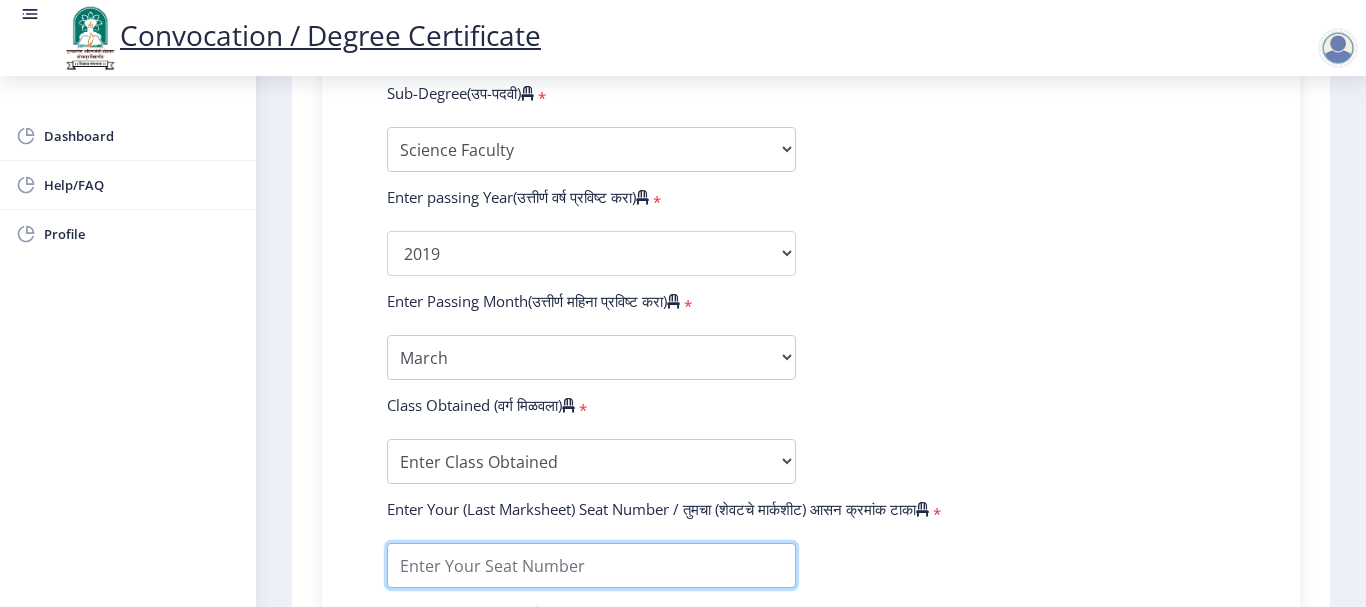 click at bounding box center (591, 565) 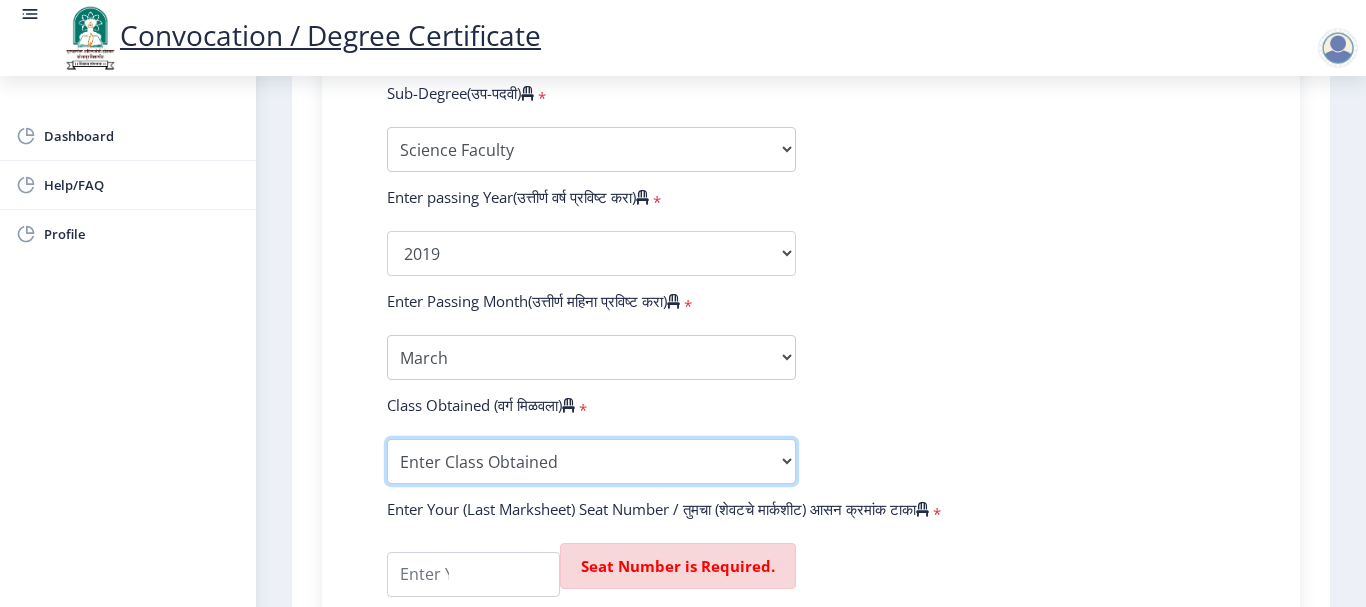 click on "Enter Class Obtained FIRST CLASS WITH DISTINCTION FIRST CLASS HIGHER SECOND CLASS SECOND CLASS PASS CLASS Grade O Grade A+ Grade A Grade B+ Grade B Grade C+ Grade C Grade D Grade E" at bounding box center (591, 461) 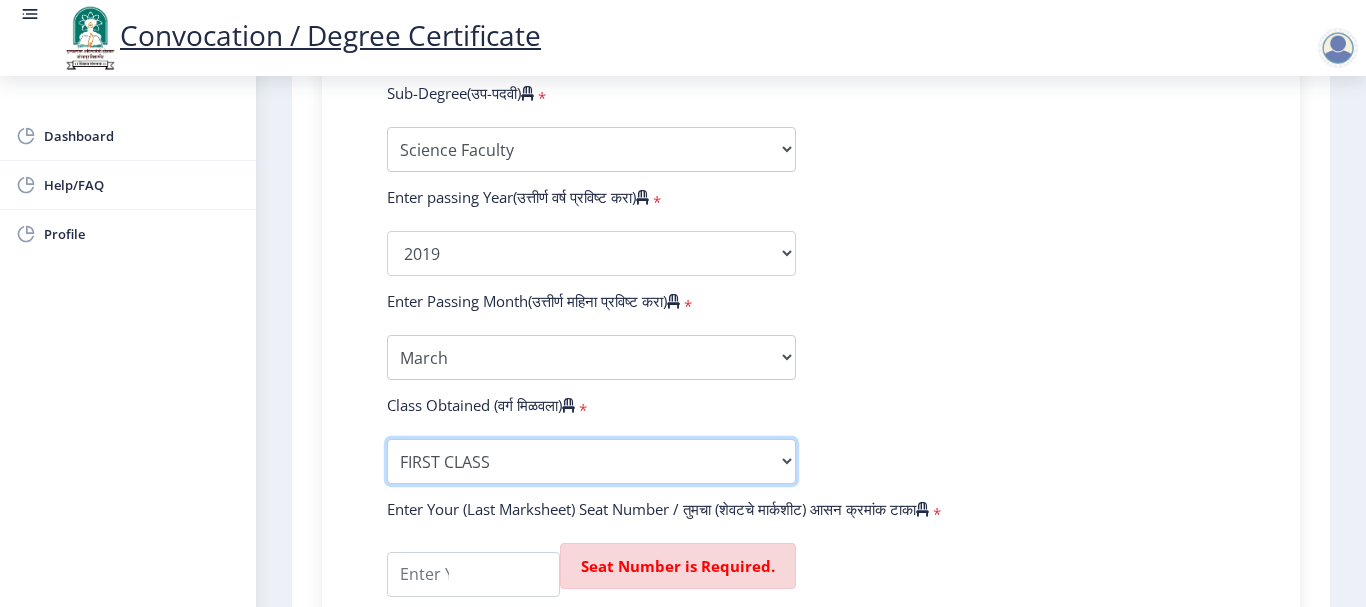 click on "Enter Class Obtained FIRST CLASS WITH DISTINCTION FIRST CLASS HIGHER SECOND CLASS SECOND CLASS PASS CLASS Grade O Grade A+ Grade A Grade B+ Grade B Grade C+ Grade C Grade D Grade E" at bounding box center [591, 461] 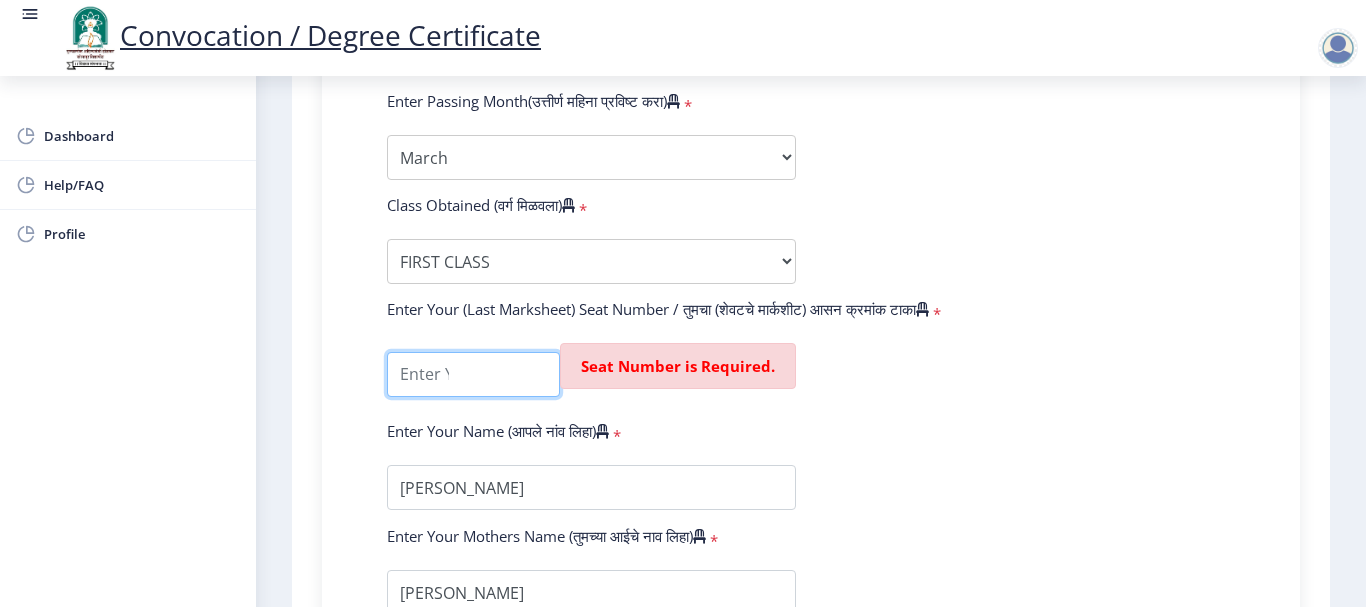 click at bounding box center [473, 374] 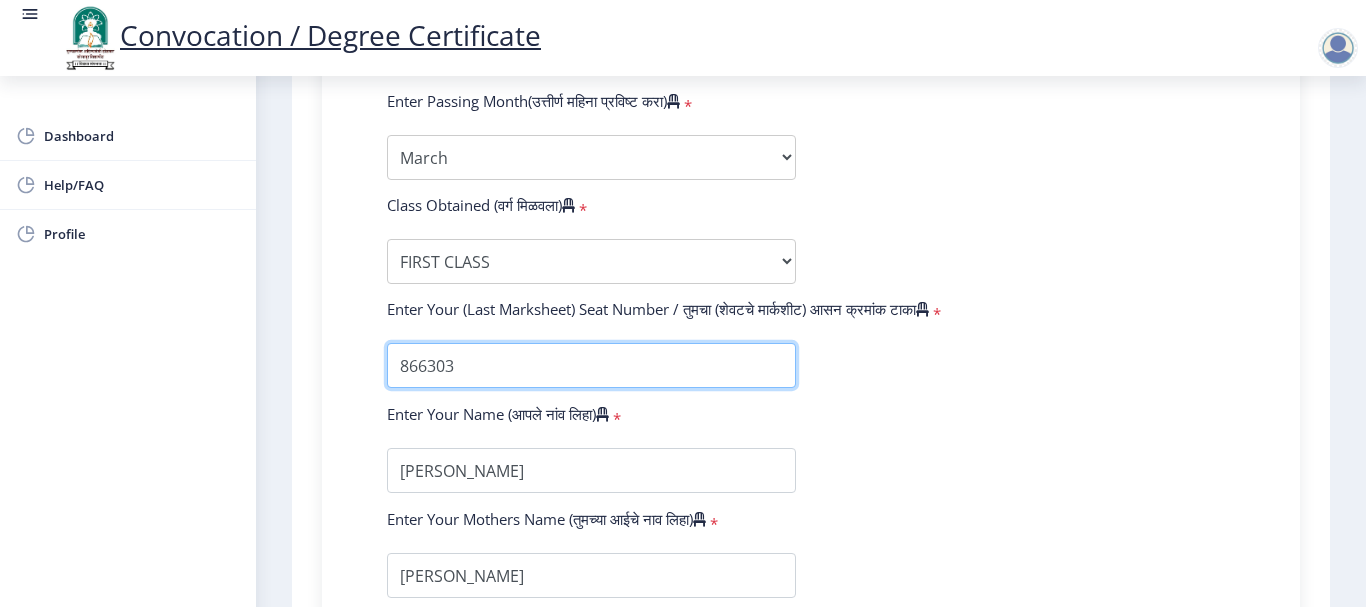 type on "866303" 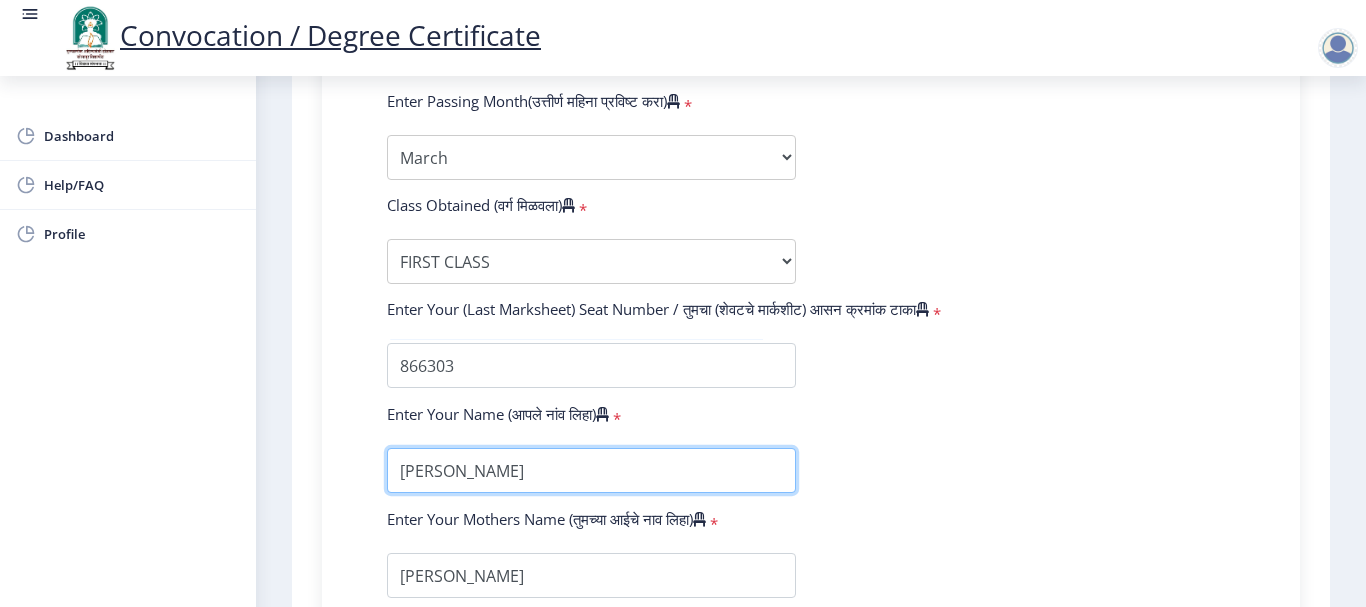 scroll, scrollTop: 1448, scrollLeft: 0, axis: vertical 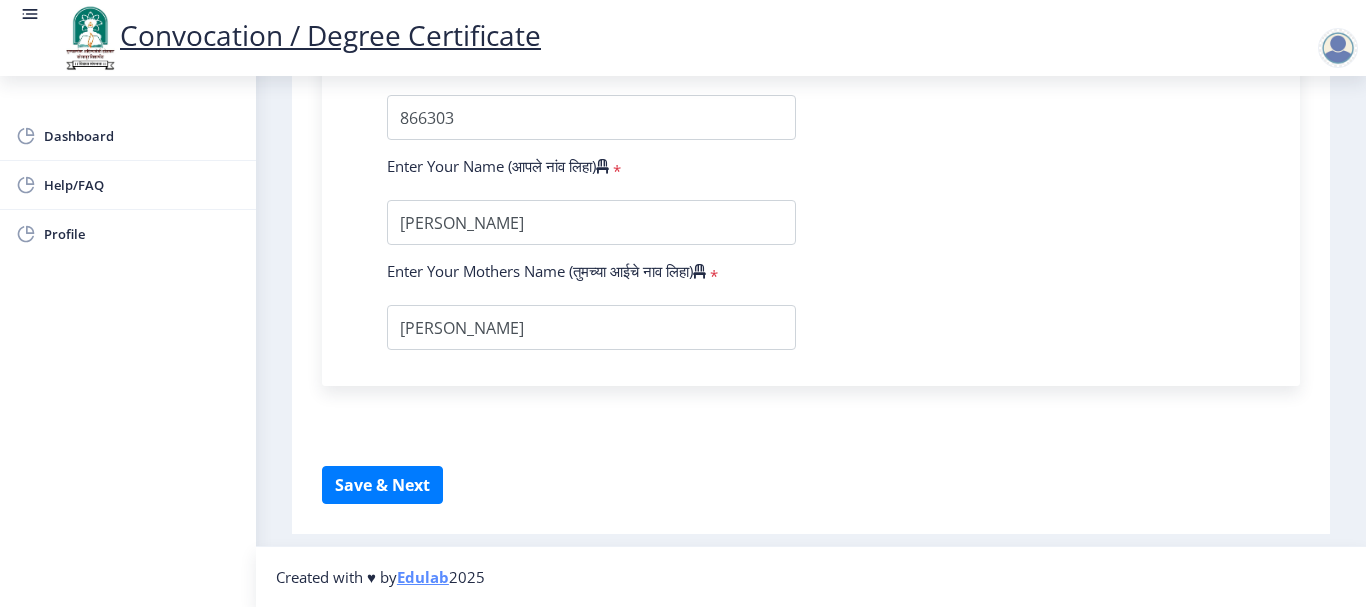 click on "Instructions (सूचना) 1. पदवी प्रमाणपत्रासाठी शैक्षणिक तपशील चरणावर, तुम्हाला तुमच्या अंतिम पदवी दीक्षांत प्रमाणपत्रासाठी तुमचे तपशील सबमिट करणे आवश्यक आहे.   2. तुम्ही ज्या कोर्ससाठी पदवी प्रमाणपत्रासाठी अर्ज करत आहात त्या अभ्यासक्रमाच्या नवीनतम जारी केलेल्या मार्कशीटवर आधारित तुमचे सर्व तपशील भरणे आवश्यक आहे.  Email Us on   su.sfc@studentscenter.in Education Details   Enter Your PRN Number (तुमचा पीआरएन (कायम नोंदणी क्रमांक) एंटर करा)   * * Regular * *" 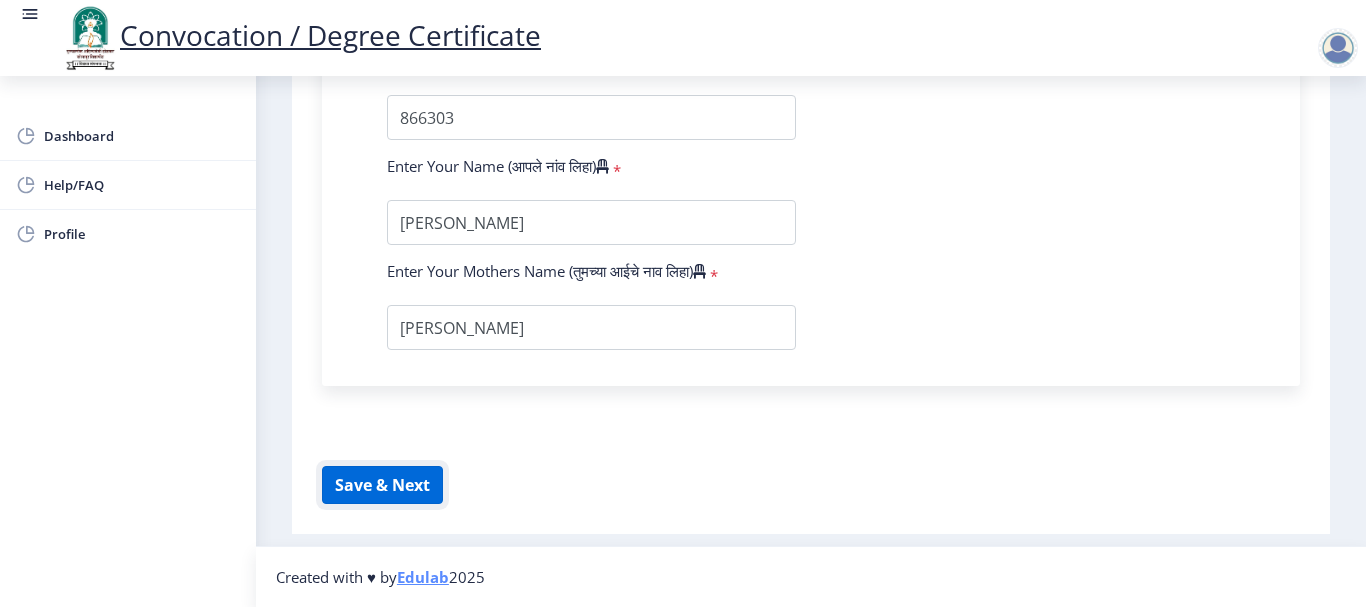 click on "Save & Next" 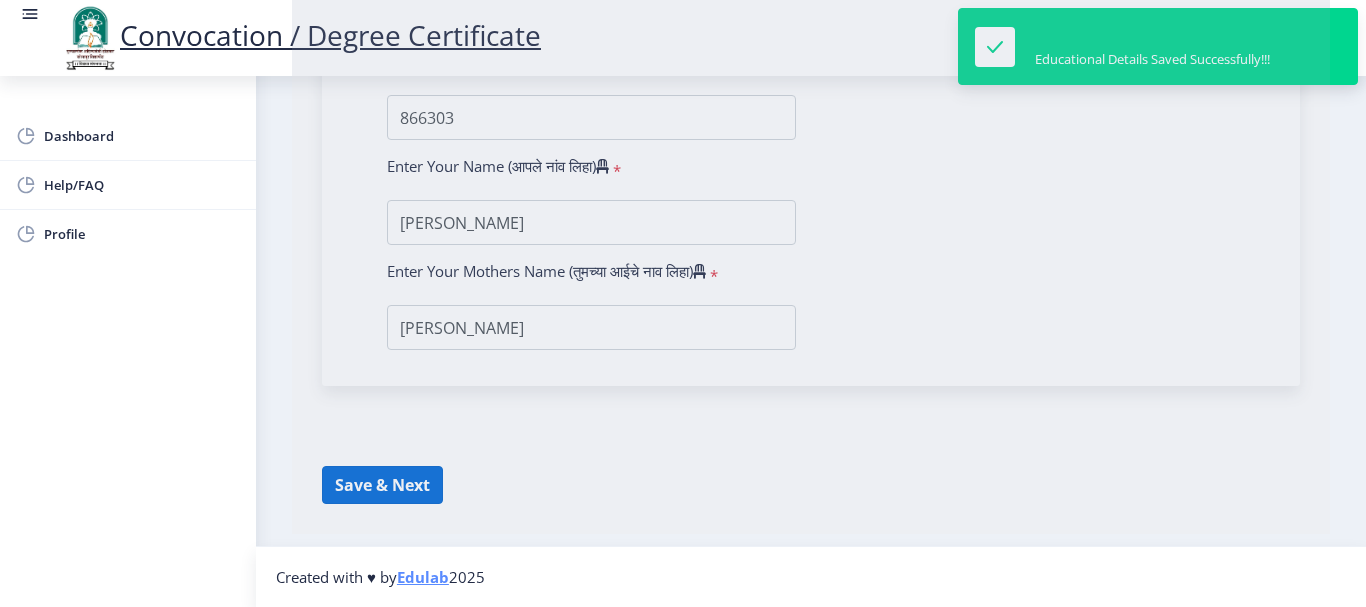 select 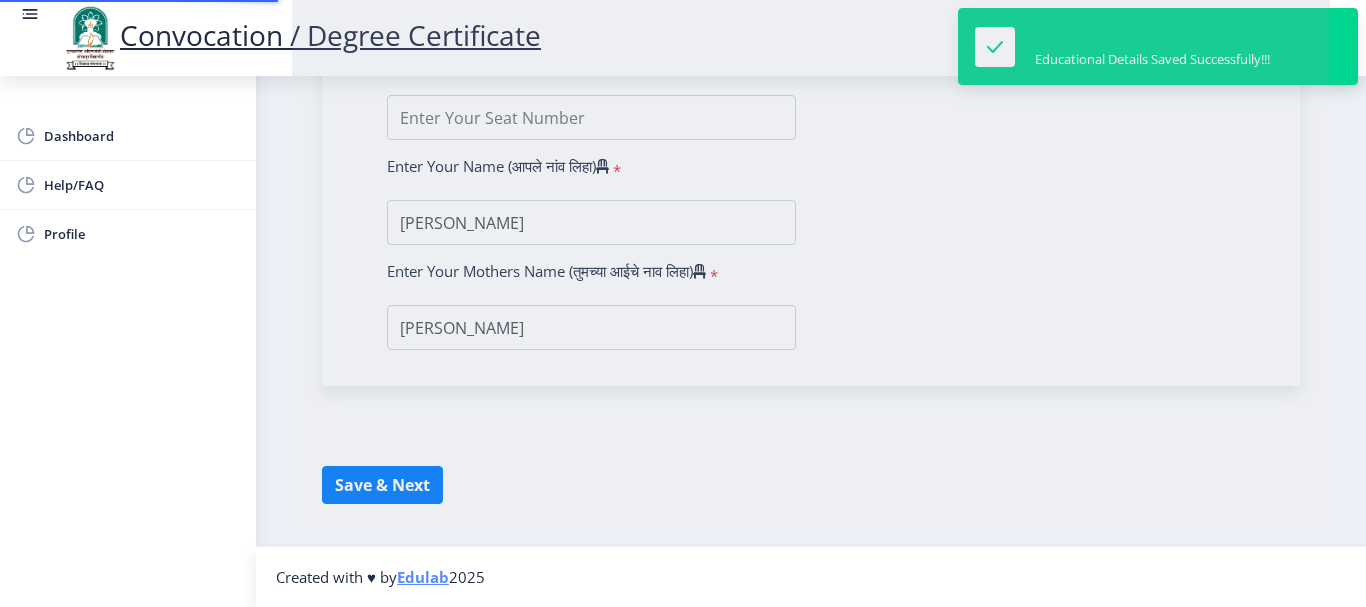 scroll, scrollTop: 0, scrollLeft: 0, axis: both 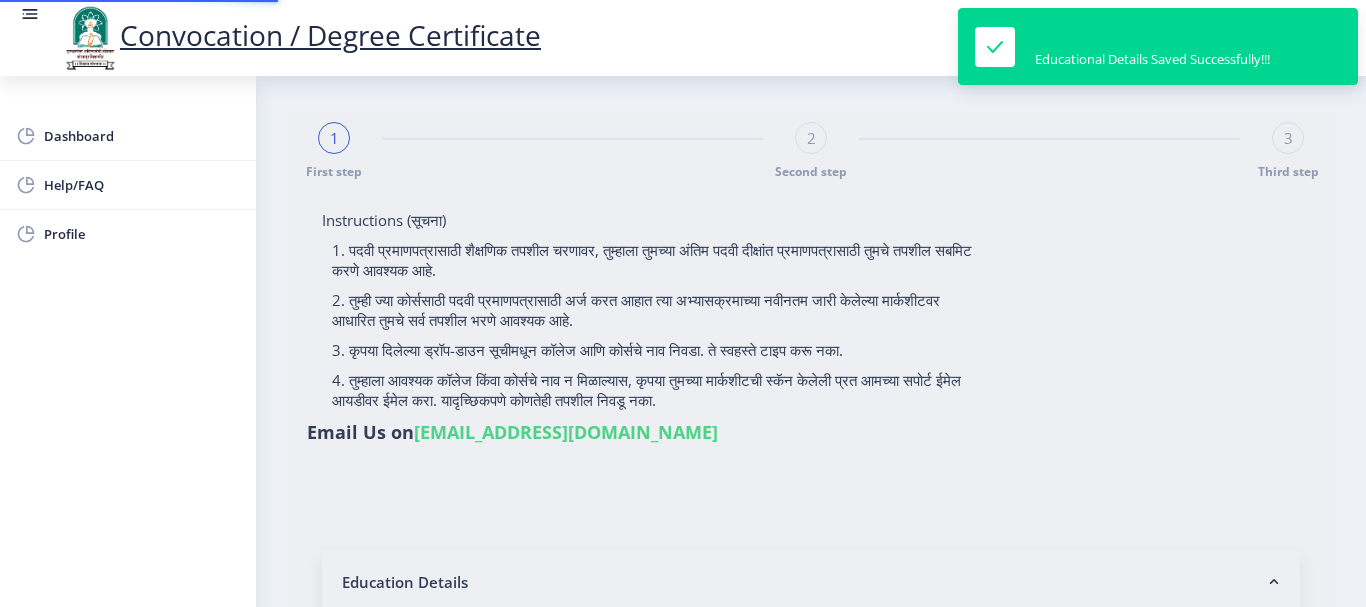 type on "2015032500275863" 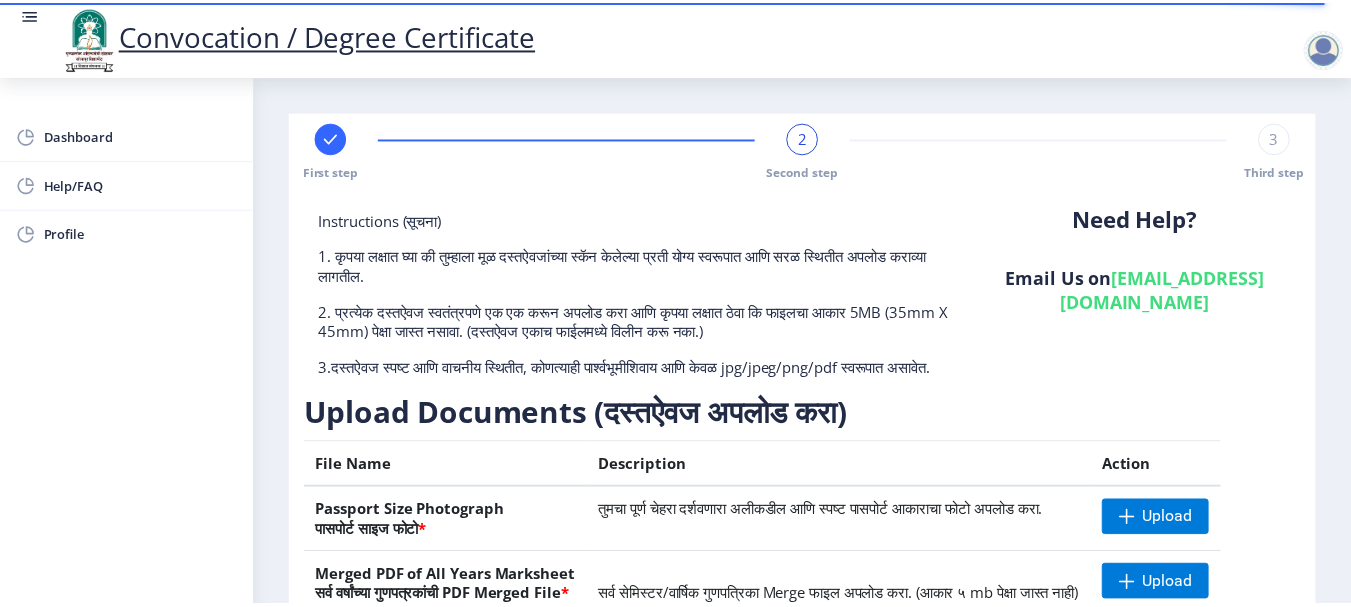 scroll, scrollTop: 300, scrollLeft: 0, axis: vertical 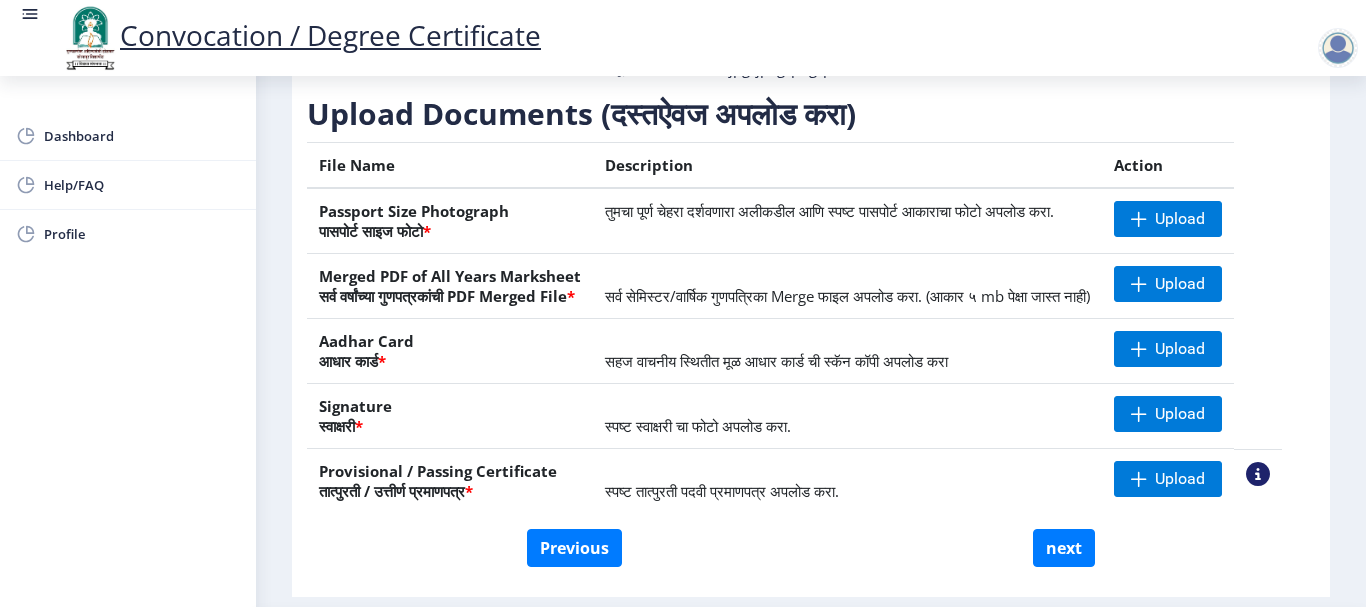 click on "स्पष्ट तात्पुरती पदवी प्रमाणपत्र अपलोड करा." 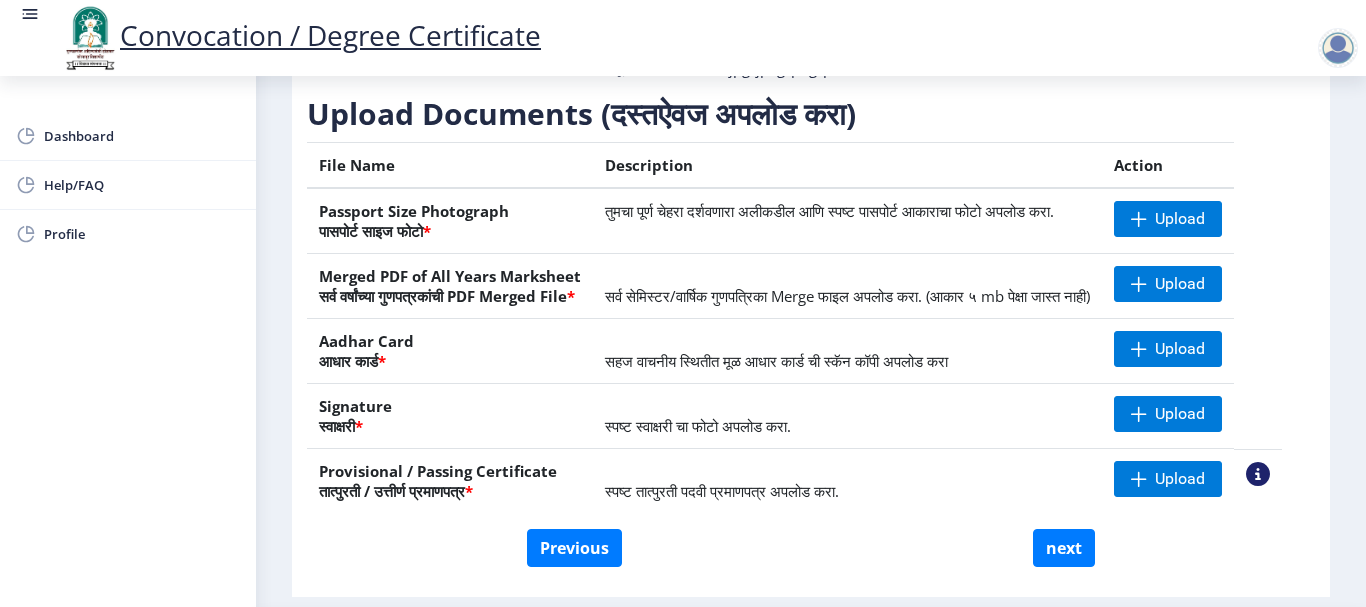click on "First step 2 Second step 3 Third step Instructions (सूचना) 1. कृपया लक्षात घ्या की तुम्हाला मूळ दस्तऐवजांच्या स्कॅन केलेल्या प्रती योग्य स्वरूपात आणि सरळ स्थितीत अपलोड कराव्या लागतील.  2. प्रत्येक दस्तऐवज स्वतंत्रपणे एक एक करून अपलोड करा आणि कृपया लक्षात ठेवा कि फाइलचा आकार 5MB (35mm X 45mm) पेक्षा जास्त नसावा. (दस्तऐवज एकाच फाईलमध्ये विलीन करू नका.)  Need Help? Email Us on   su.sfc@studentscenter.in  Upload Documents (दस्तऐवज अपलोड करा)  File Name Description Action Passport Size Photograph  * Upload * Upload Aadhar Card  * Upload *" 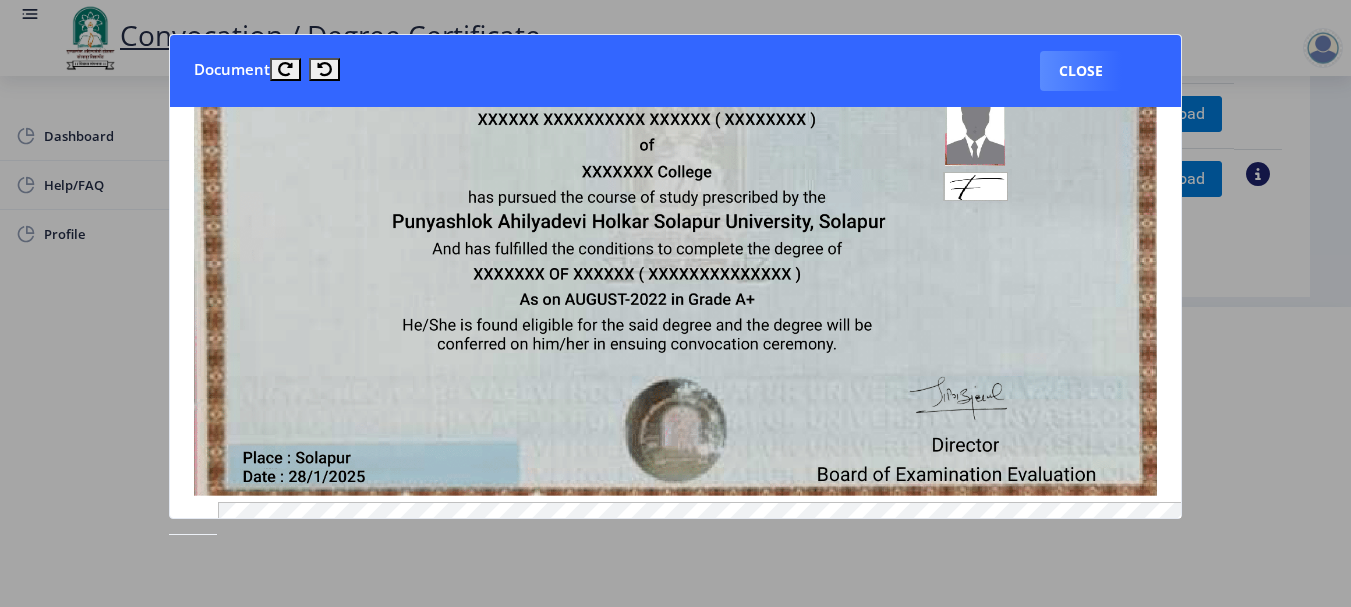 scroll, scrollTop: 500, scrollLeft: 0, axis: vertical 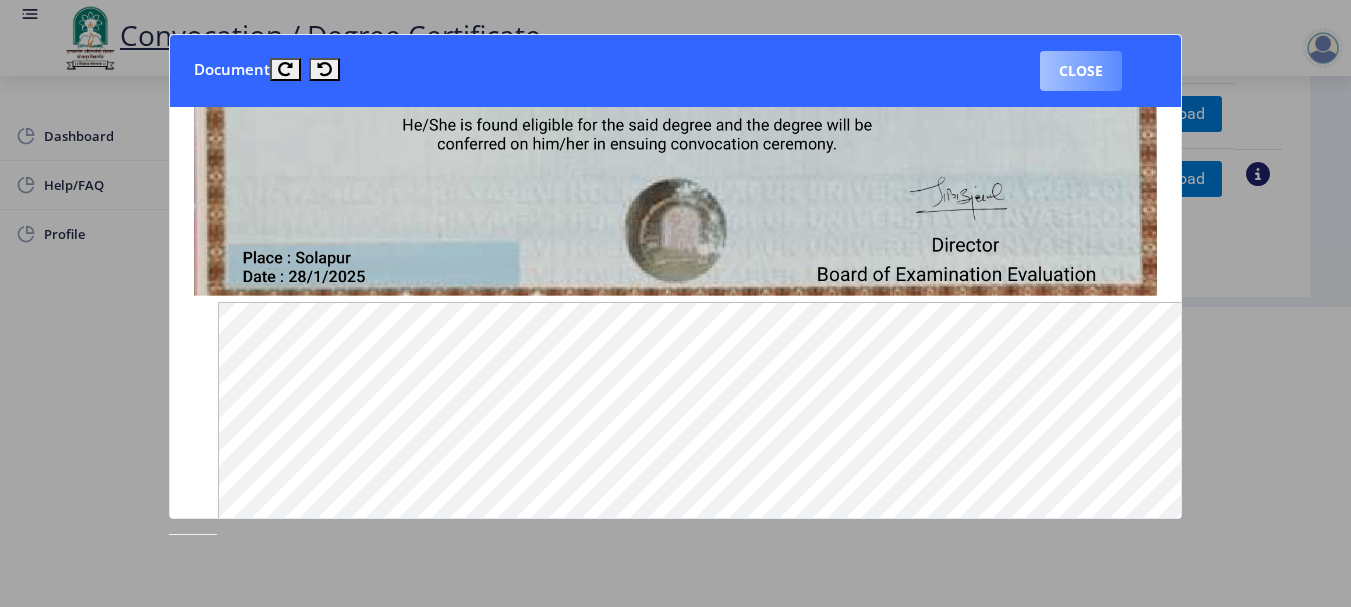 click on "Close" at bounding box center [1081, 71] 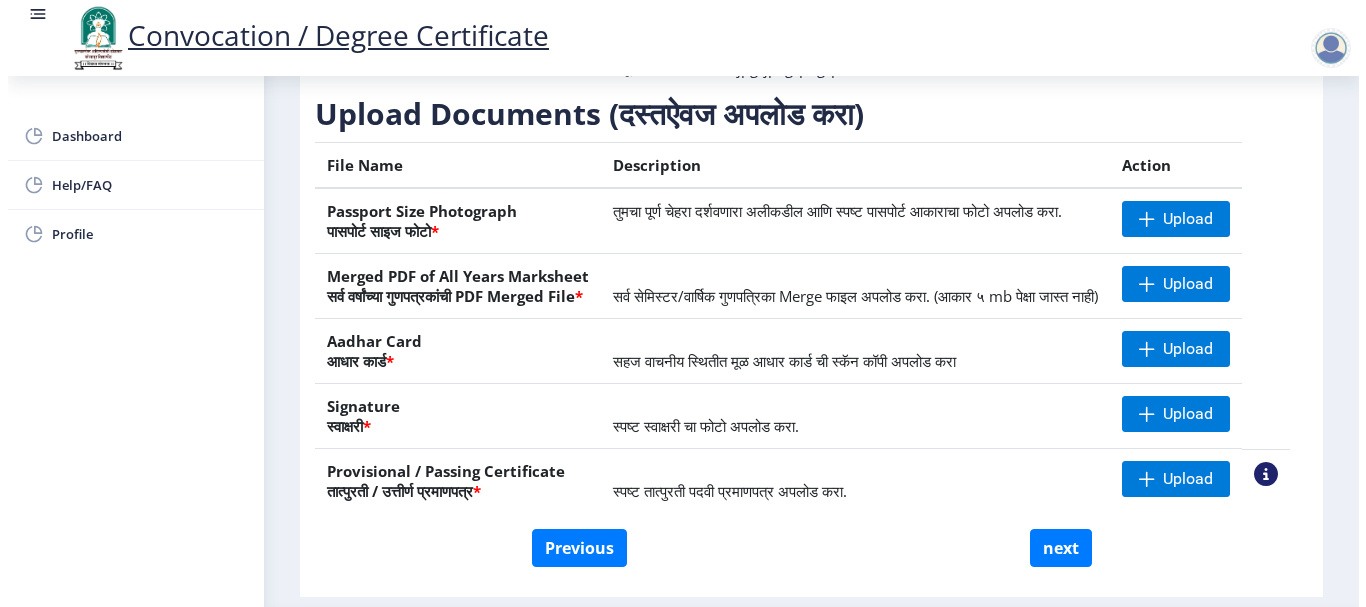 scroll, scrollTop: 207, scrollLeft: 0, axis: vertical 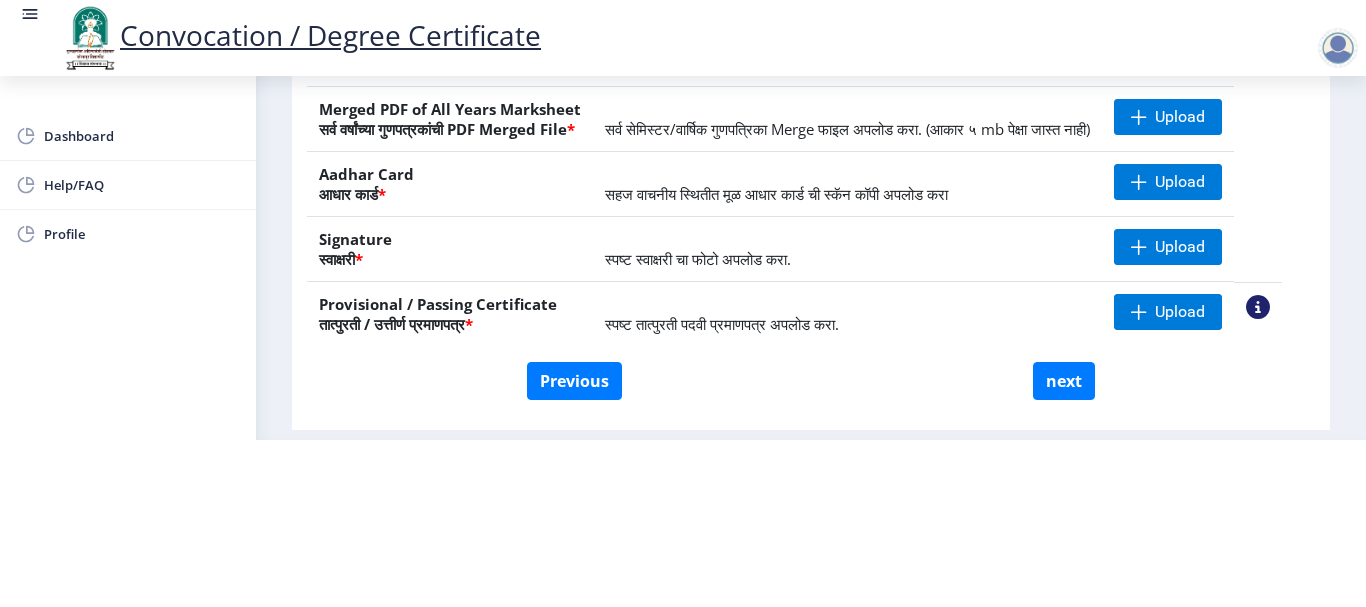 click on "Dashboard Help/FAQ Profile" 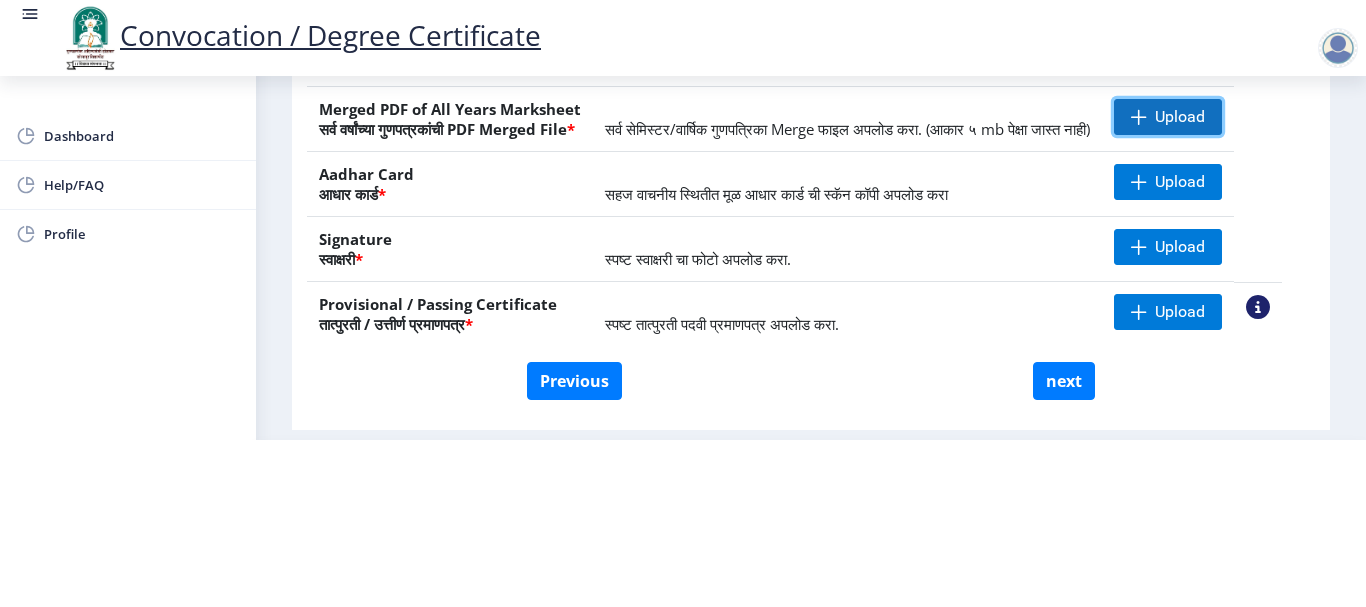 click on "Upload" 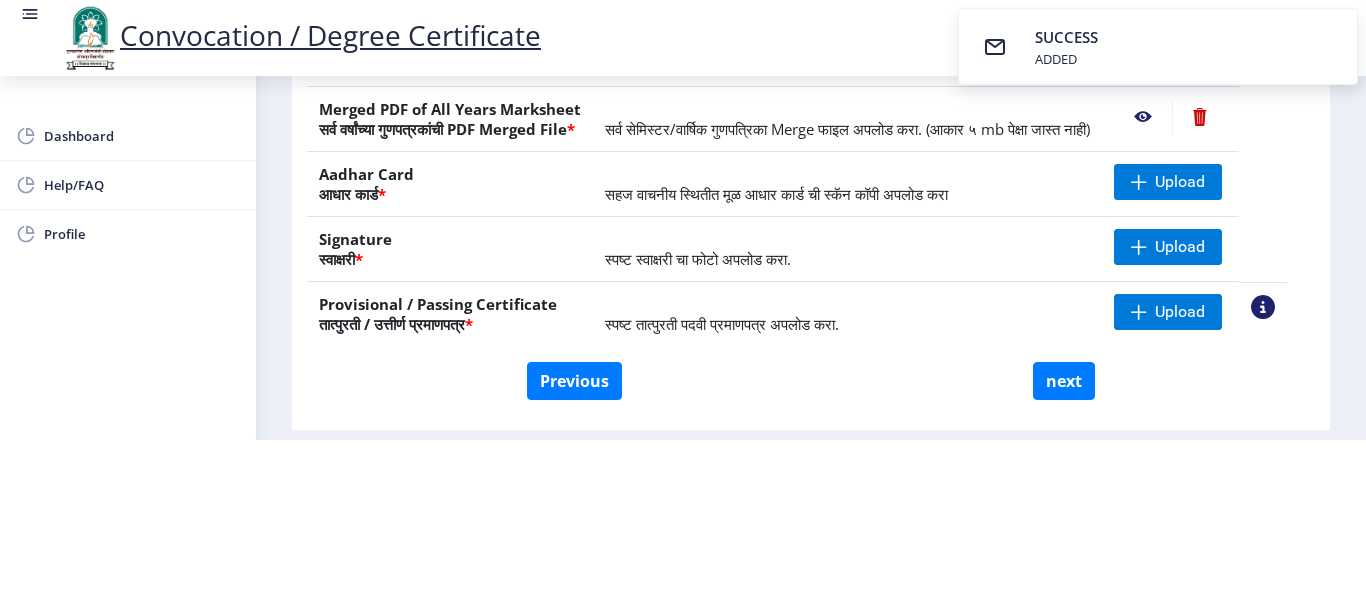 click 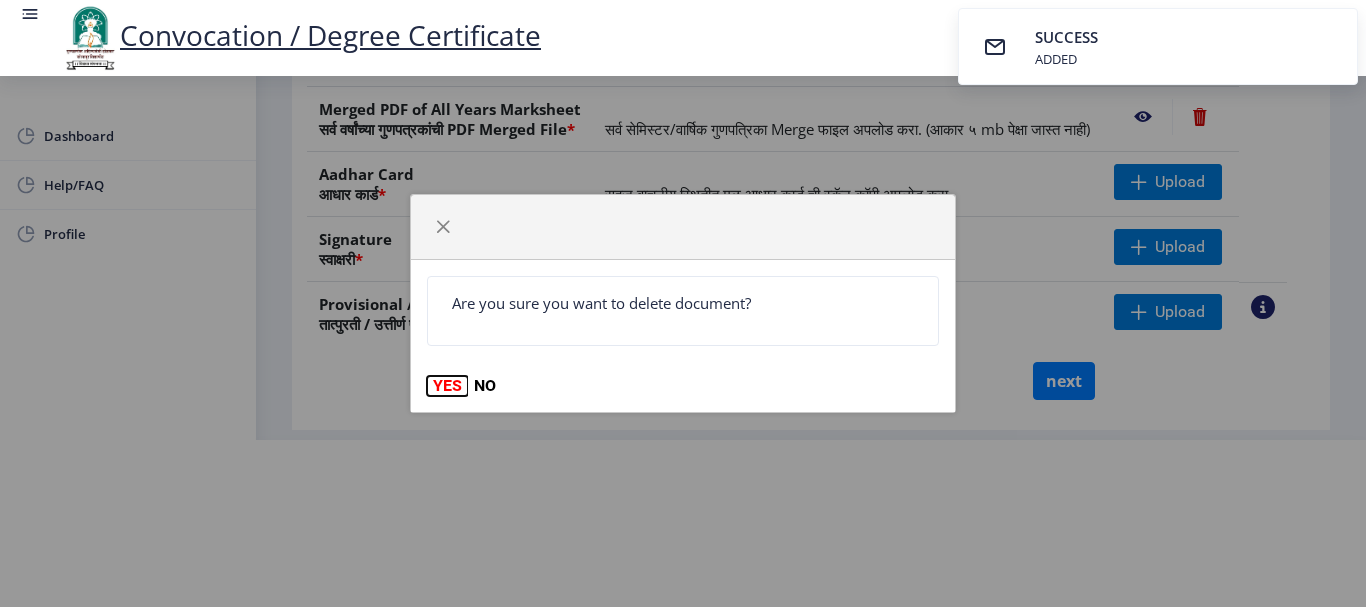 click on "YES" 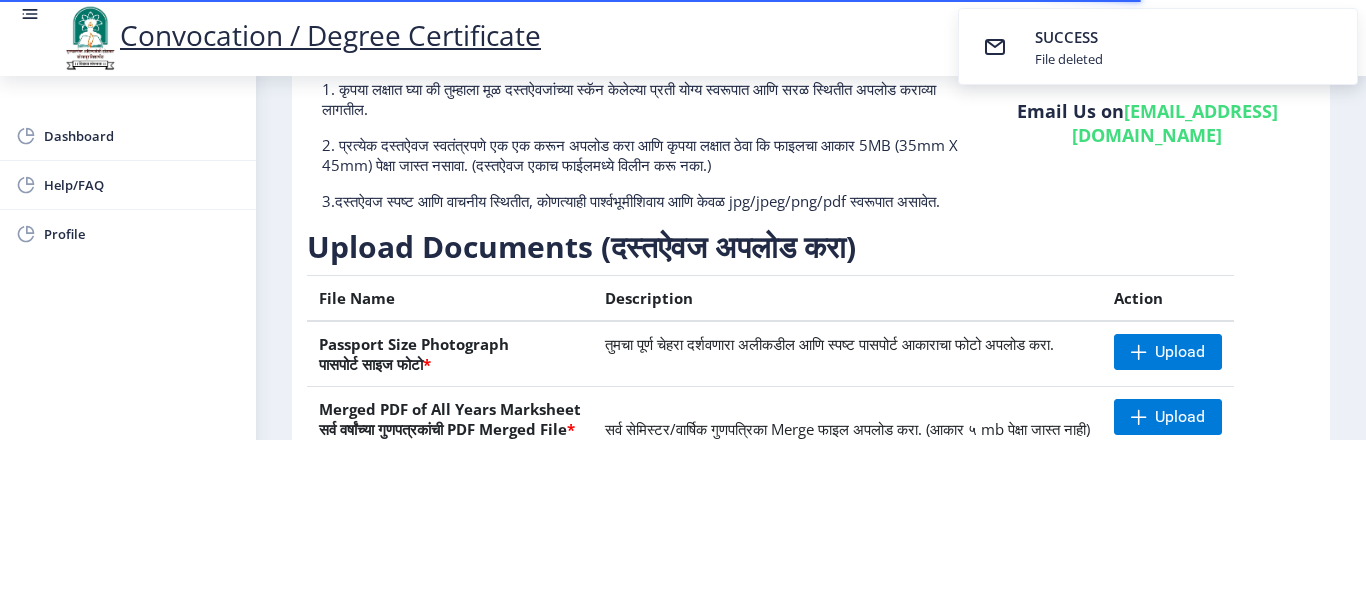 scroll, scrollTop: 200, scrollLeft: 0, axis: vertical 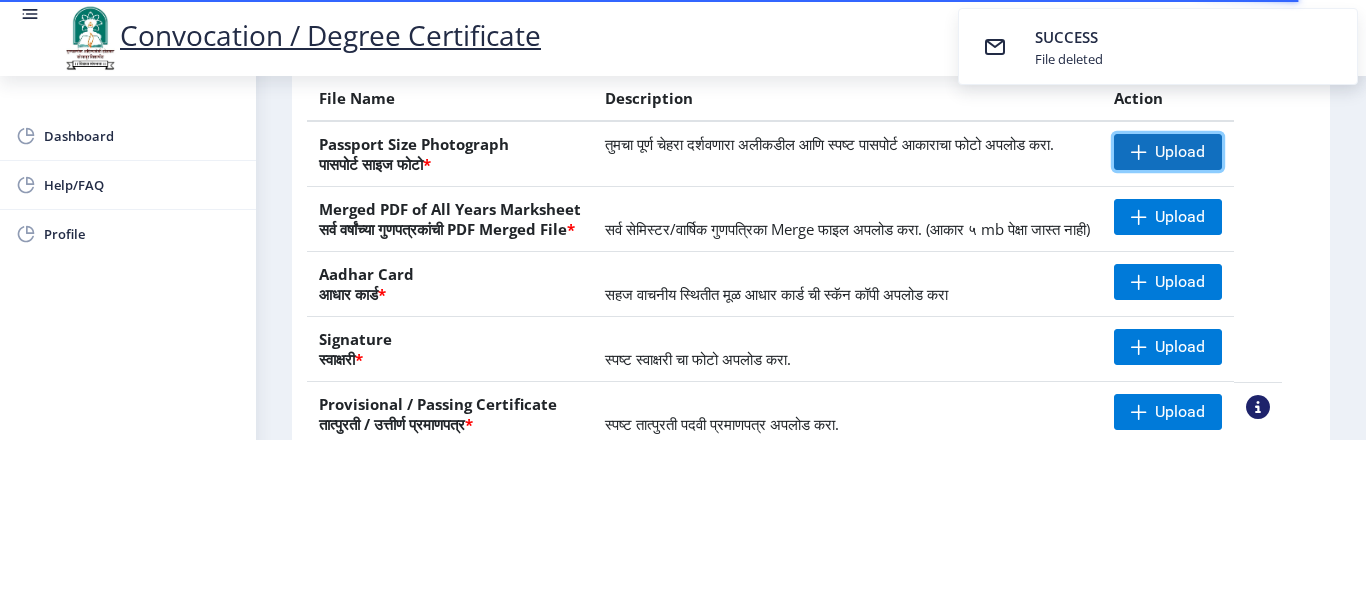 click on "Upload" 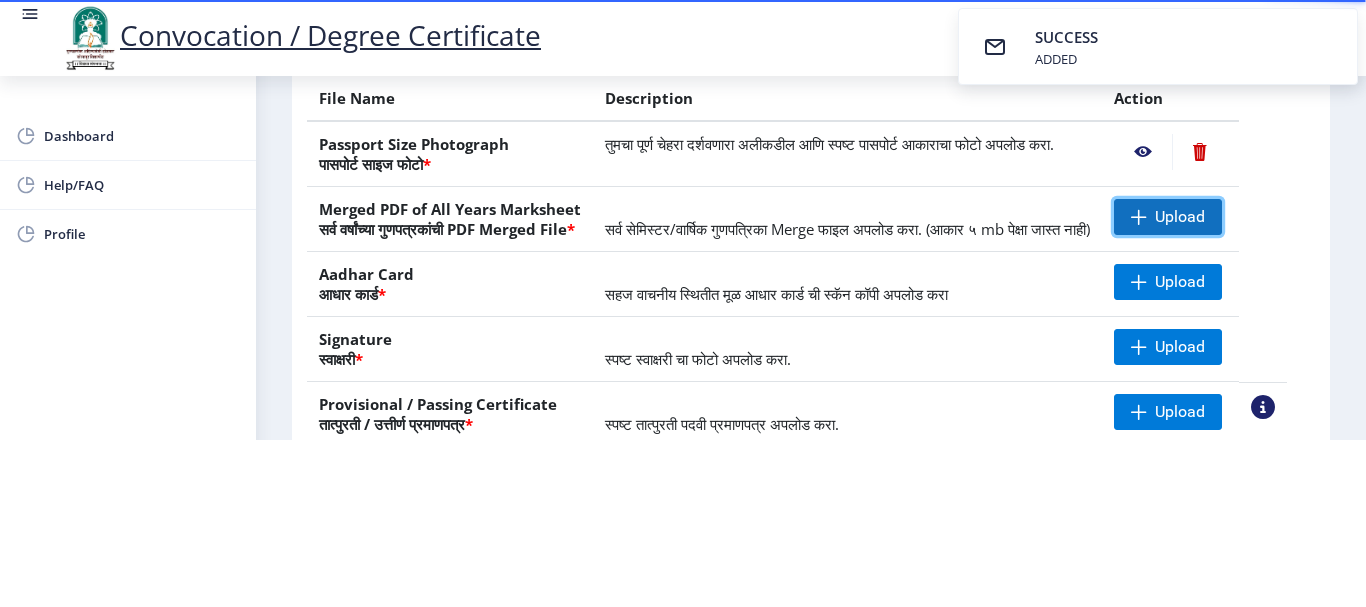 click on "Upload" 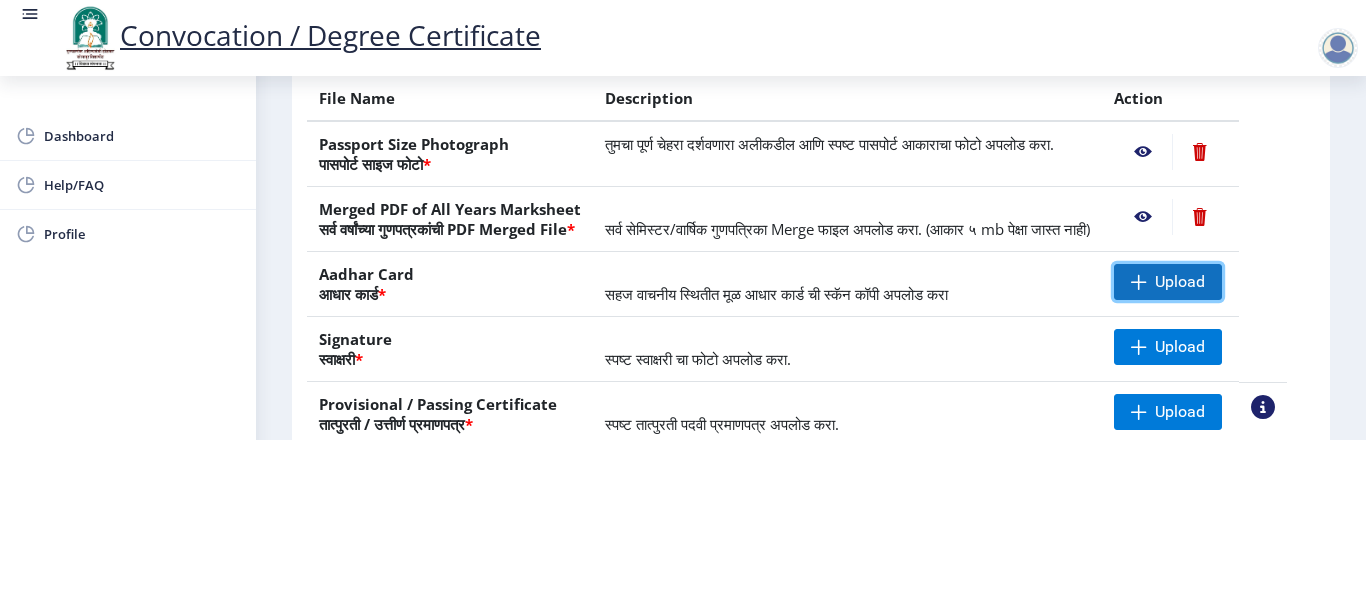 click on "Upload" 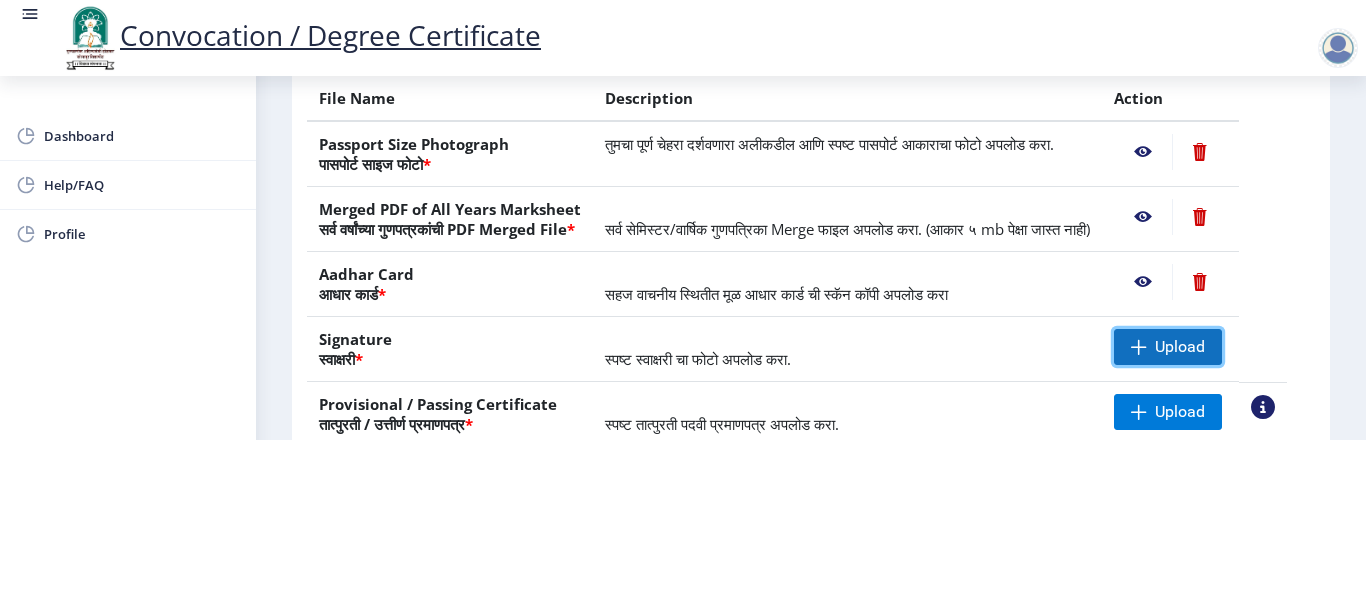 click 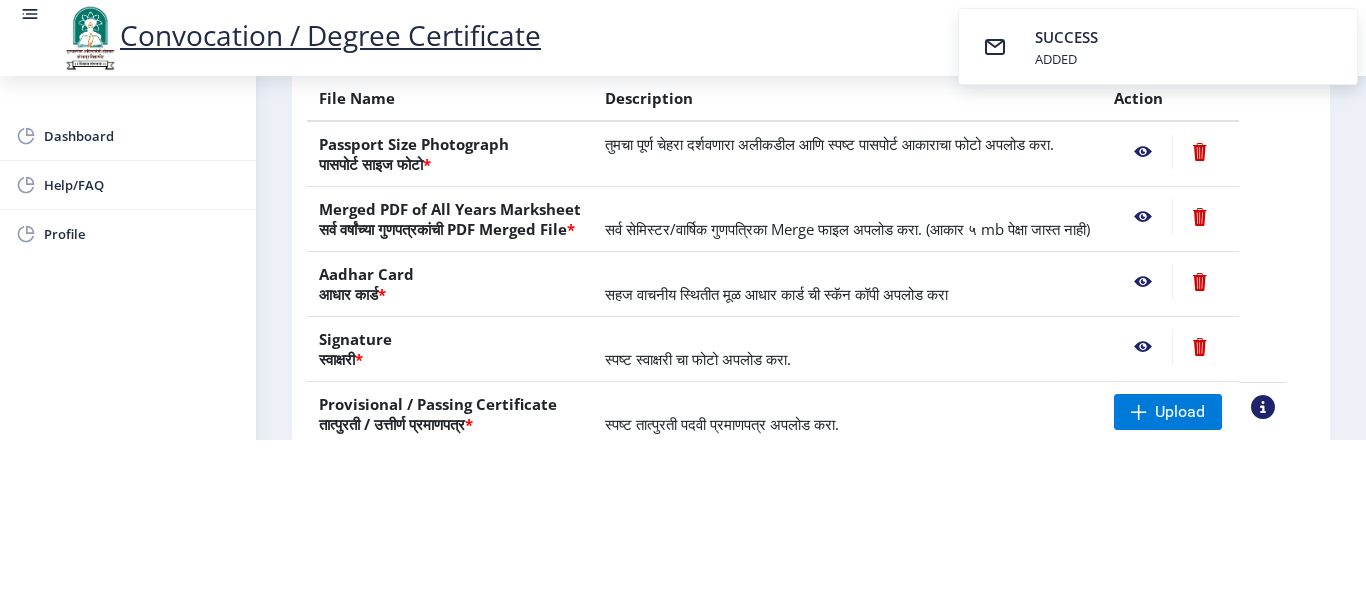 scroll, scrollTop: 300, scrollLeft: 0, axis: vertical 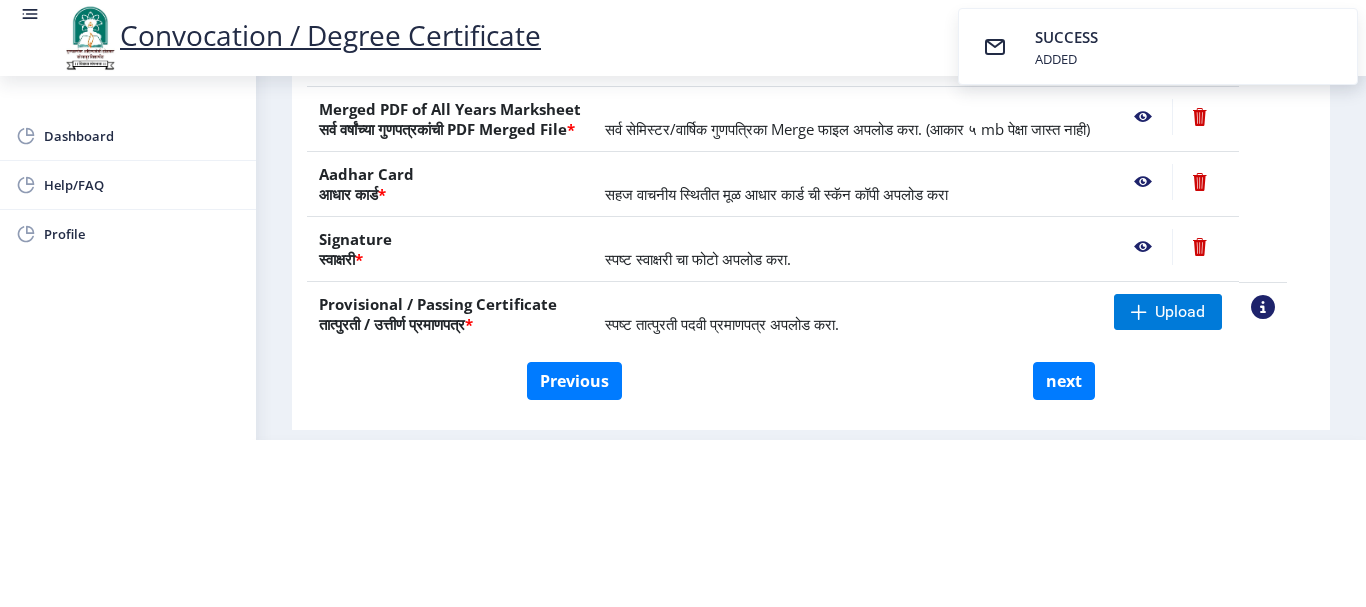 click 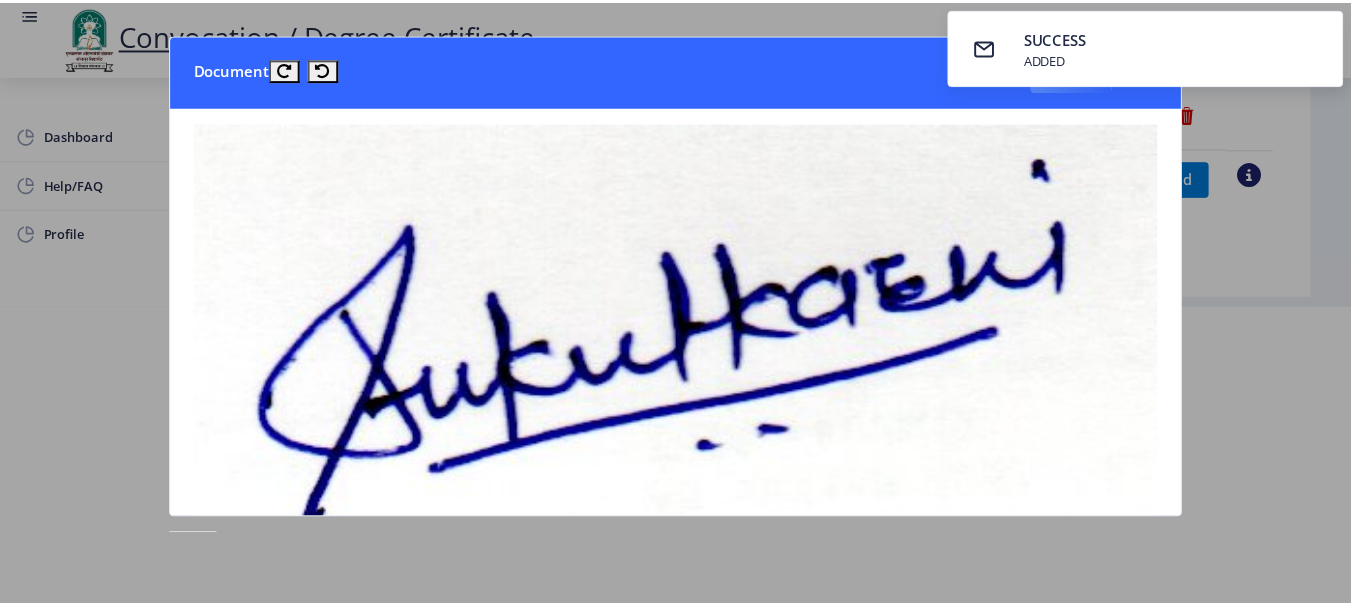 scroll, scrollTop: 0, scrollLeft: 0, axis: both 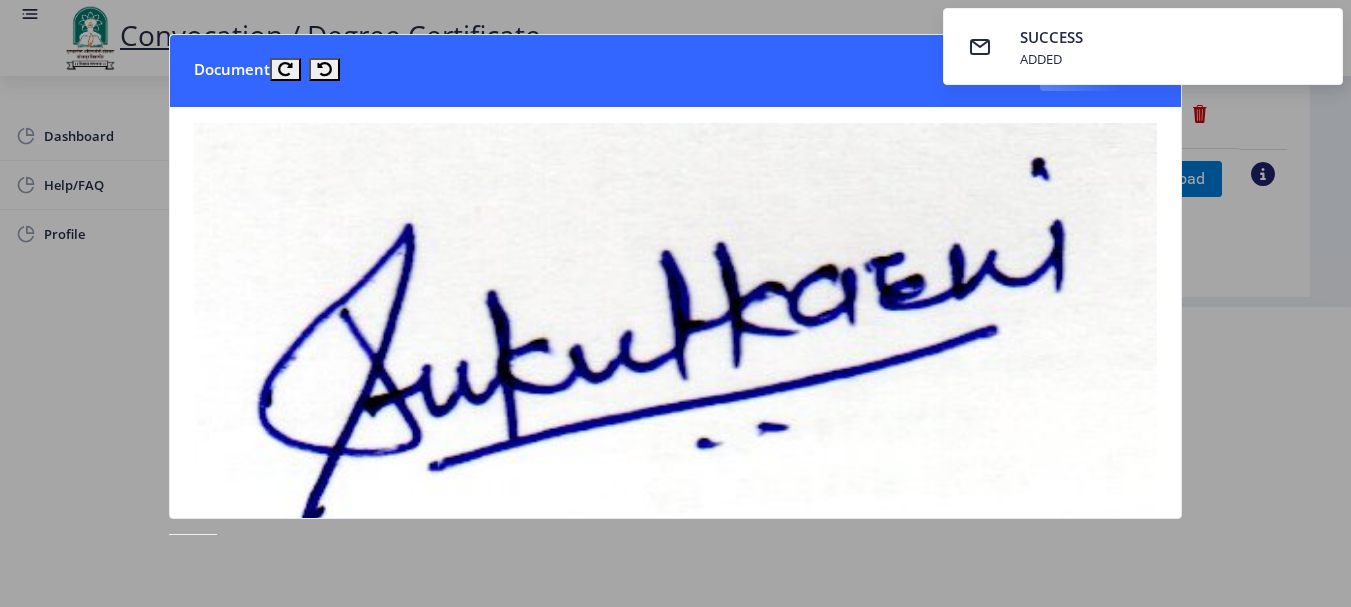 drag, startPoint x: 669, startPoint y: 76, endPoint x: 569, endPoint y: 79, distance: 100.04499 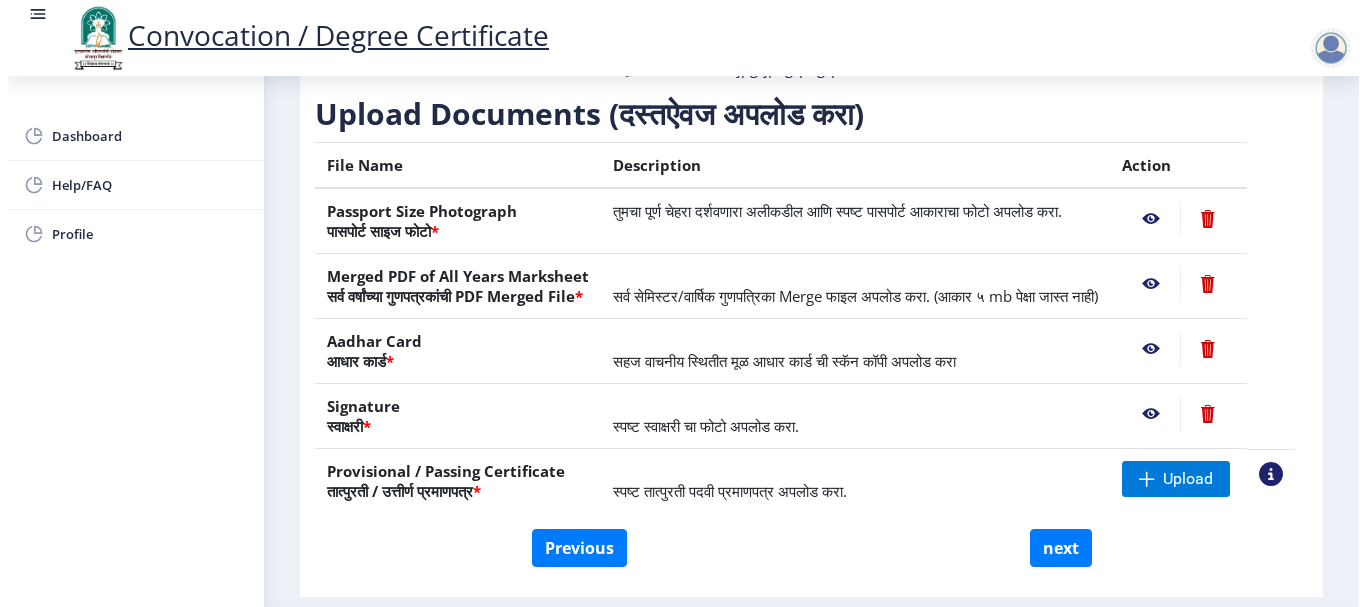 scroll, scrollTop: 207, scrollLeft: 0, axis: vertical 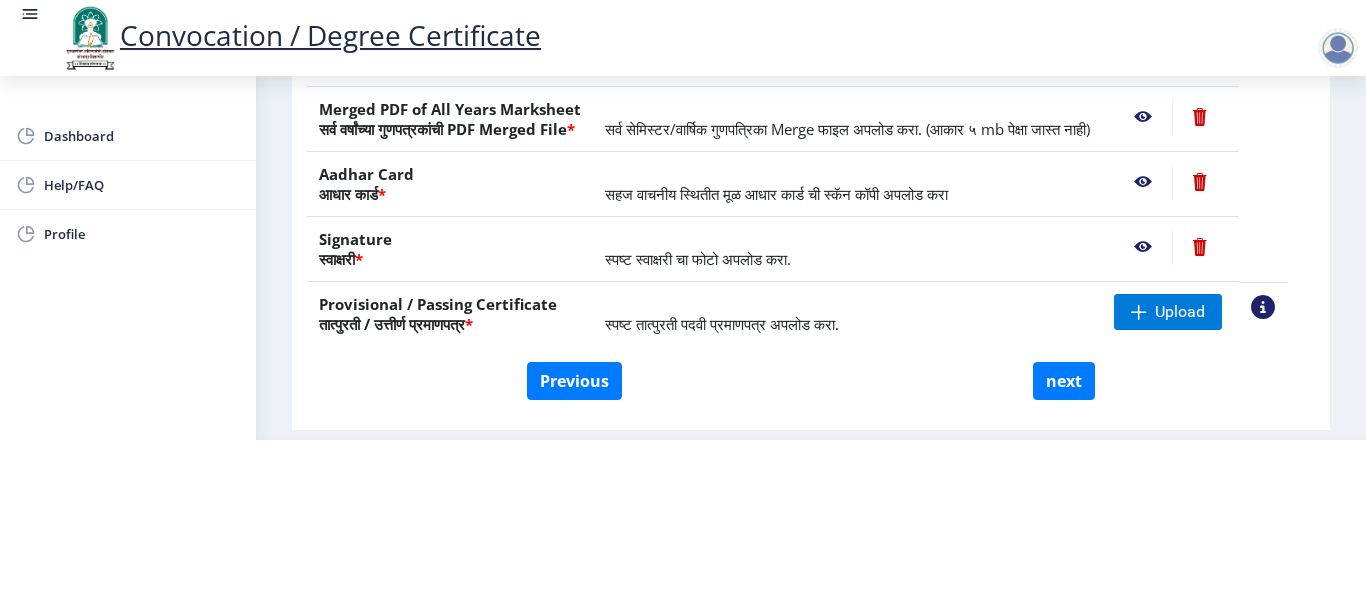 click 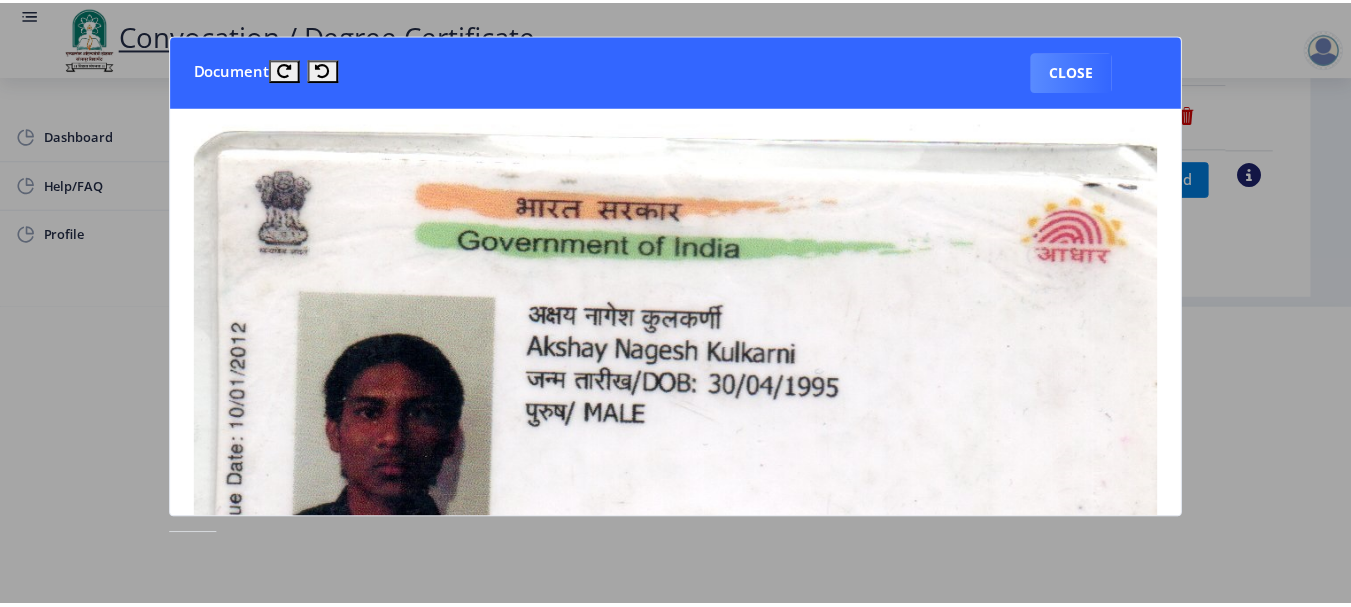 scroll, scrollTop: 0, scrollLeft: 0, axis: both 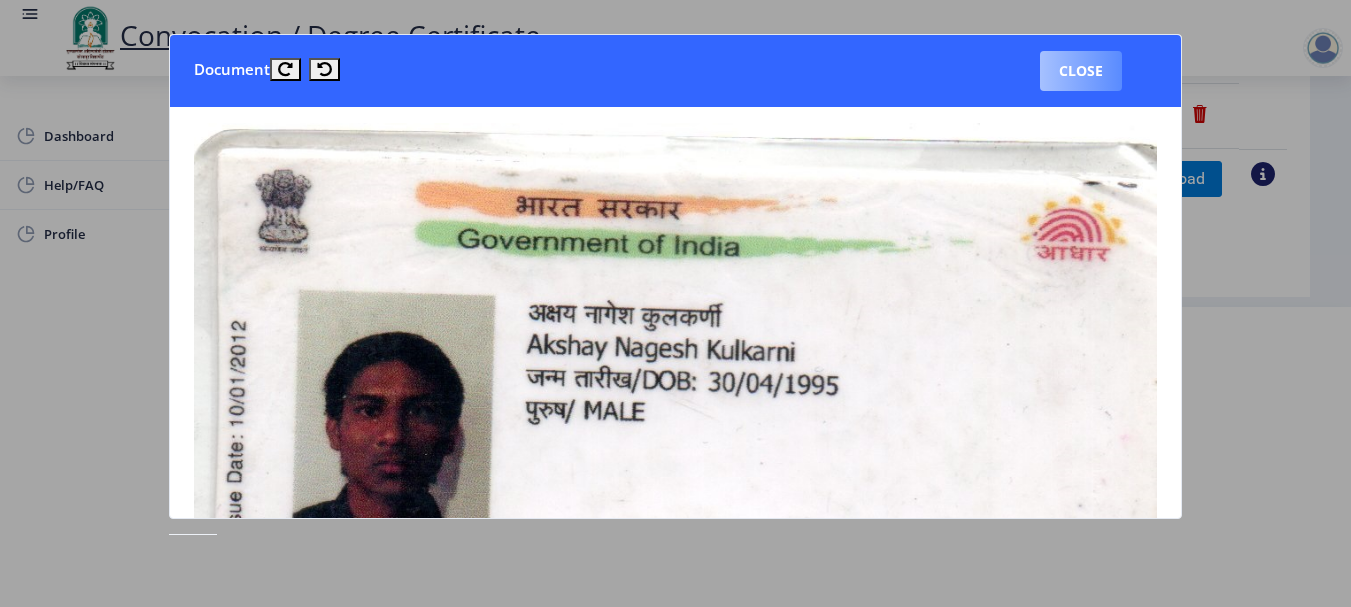 click on "Close" at bounding box center [1081, 71] 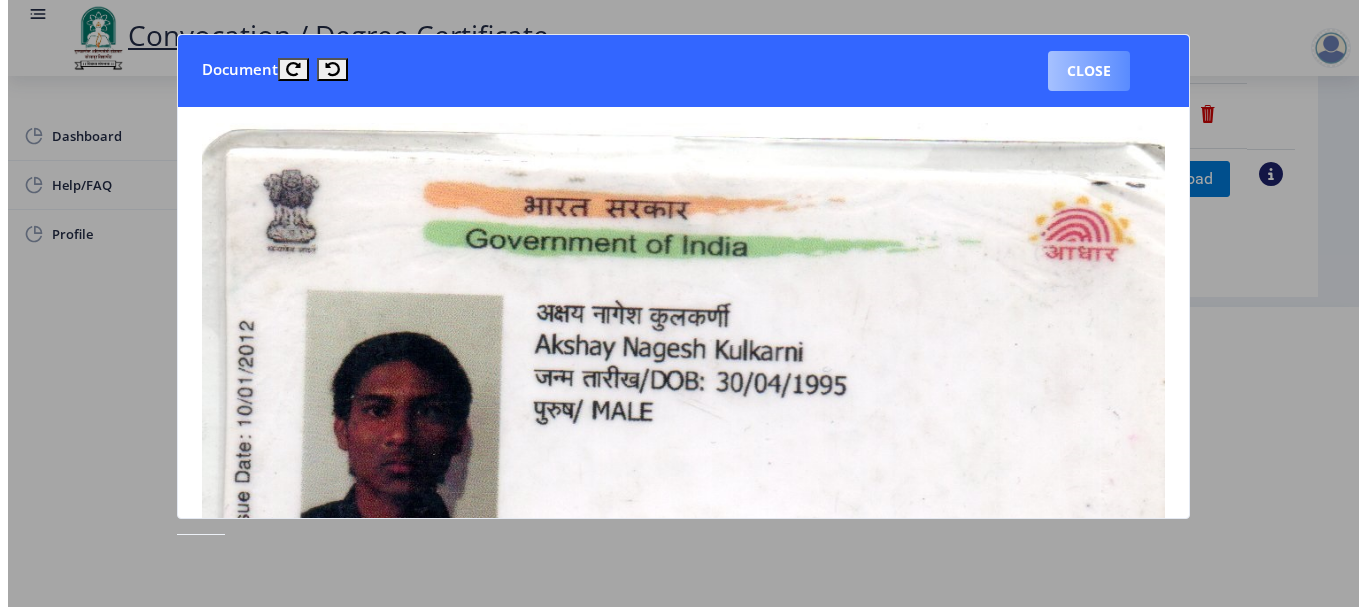 scroll, scrollTop: 207, scrollLeft: 0, axis: vertical 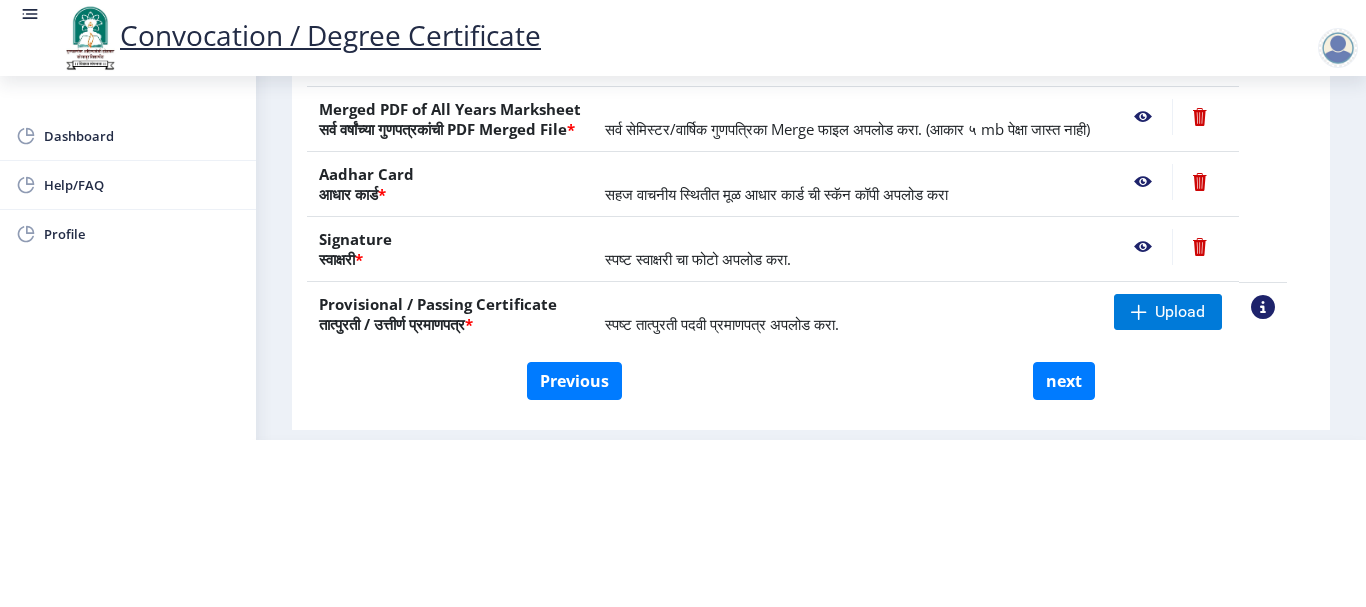 click 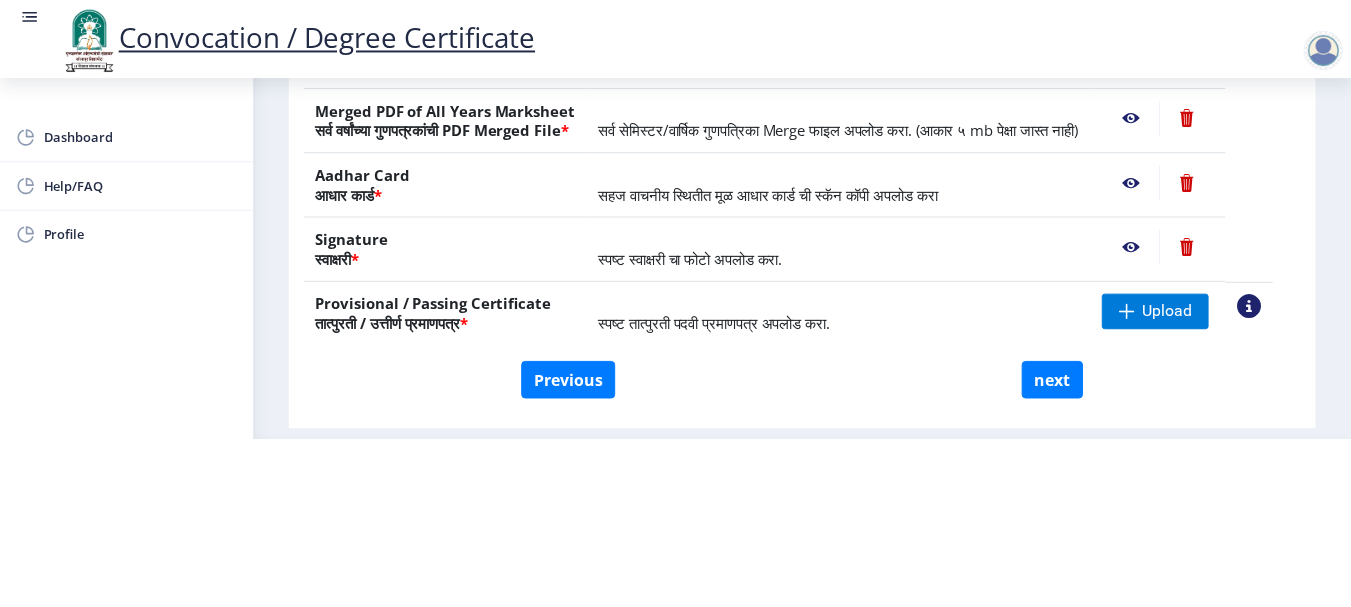 scroll, scrollTop: 0, scrollLeft: 0, axis: both 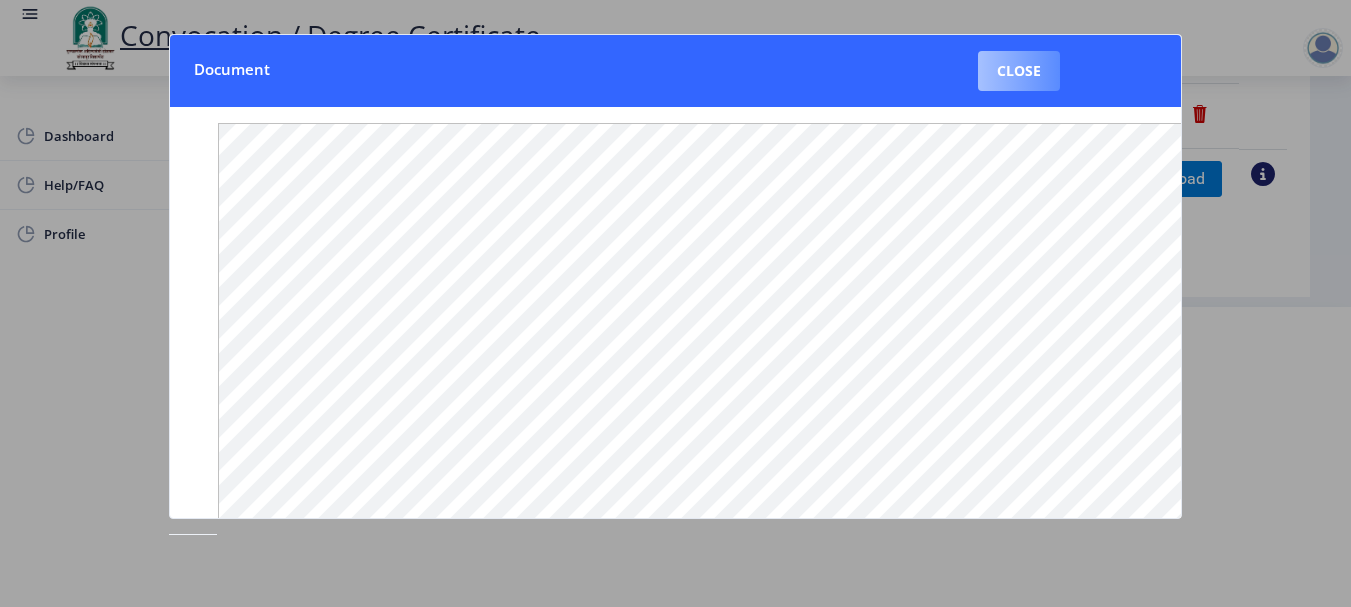 click on "Close" at bounding box center [1019, 71] 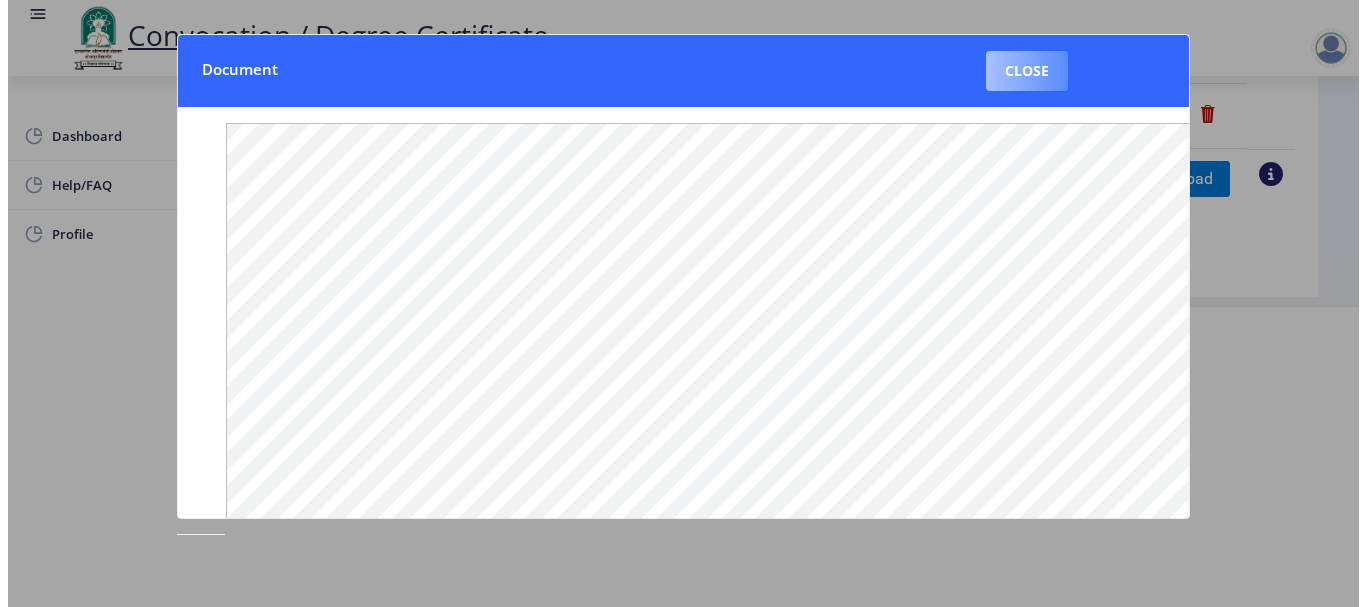 scroll, scrollTop: 207, scrollLeft: 0, axis: vertical 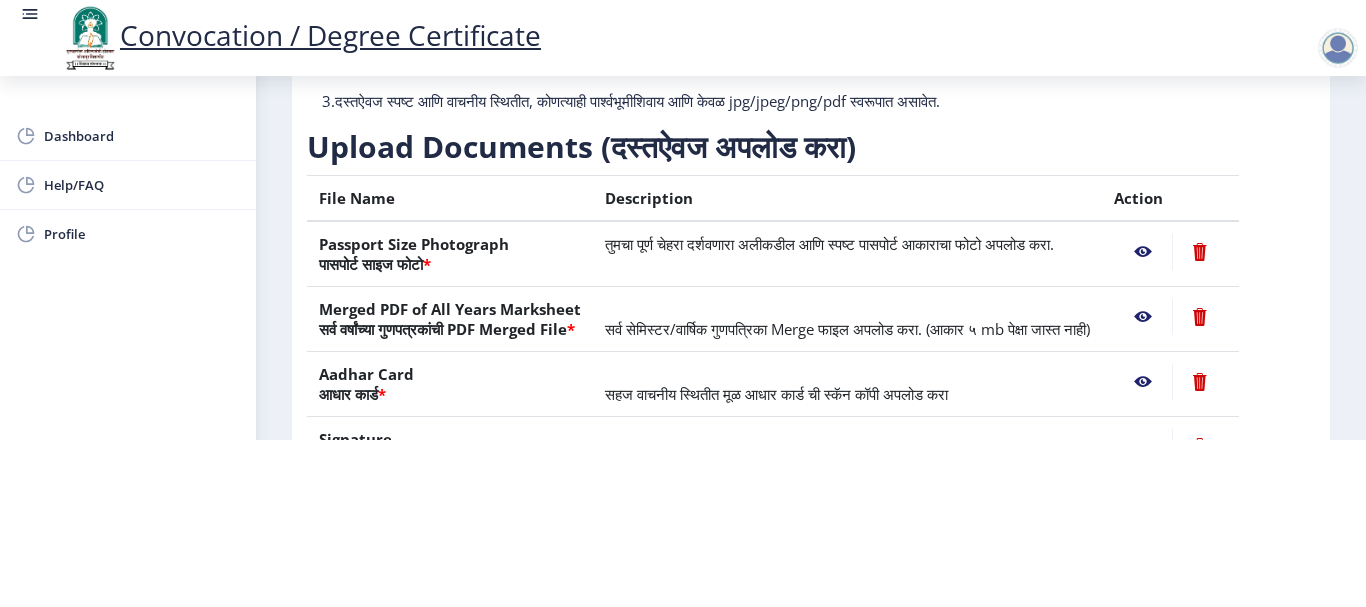 click 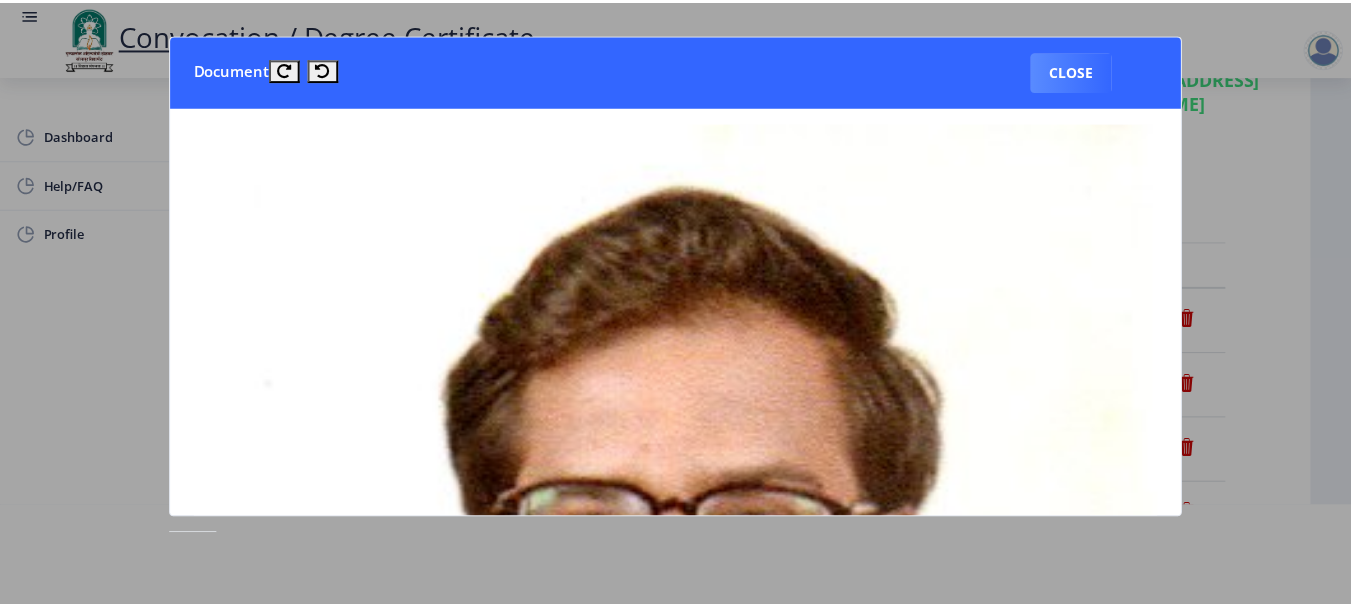 scroll, scrollTop: 0, scrollLeft: 0, axis: both 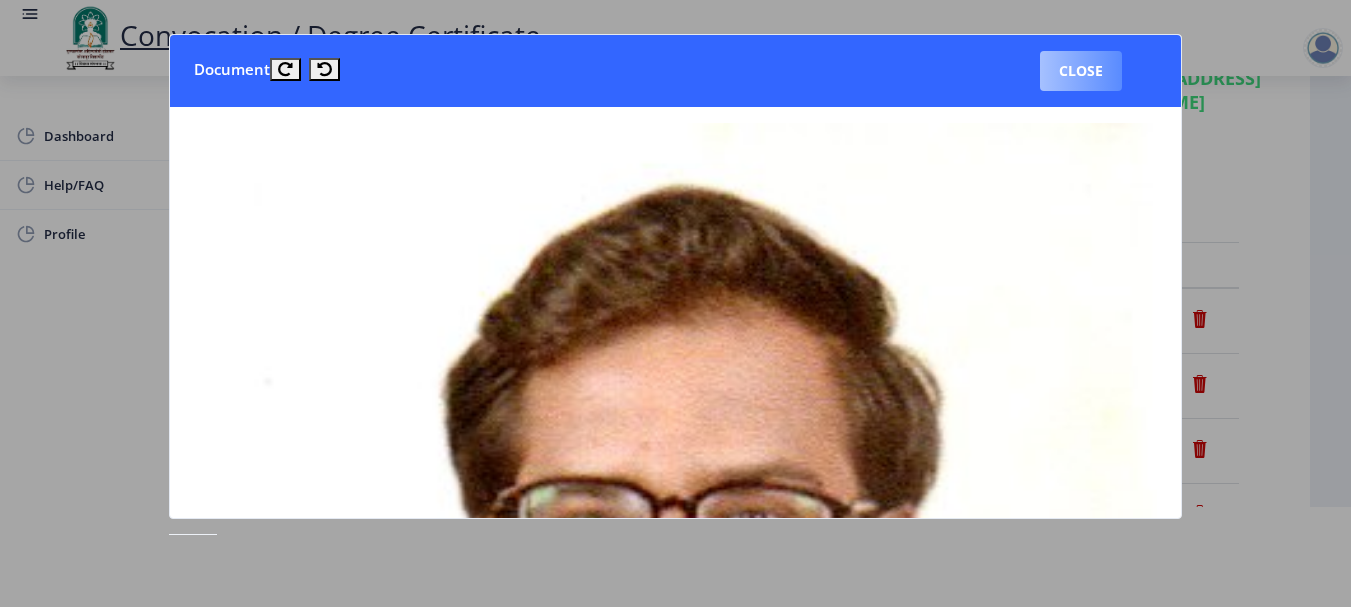 click on "Close" at bounding box center [1081, 71] 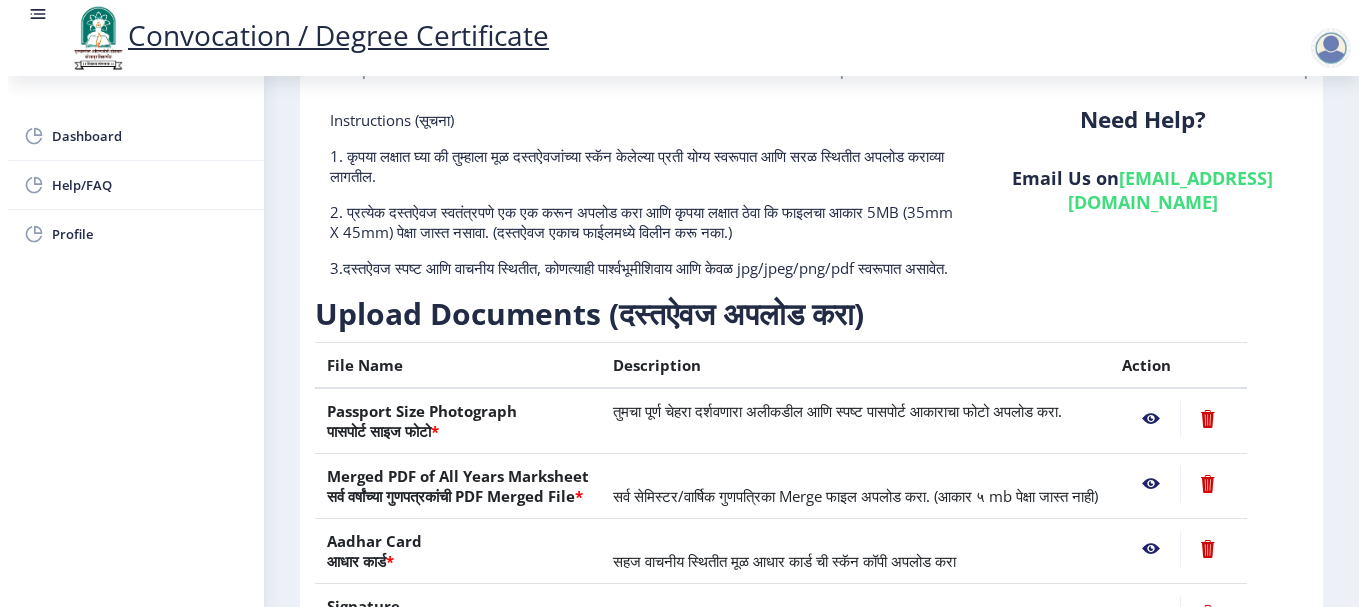scroll, scrollTop: 100, scrollLeft: 0, axis: vertical 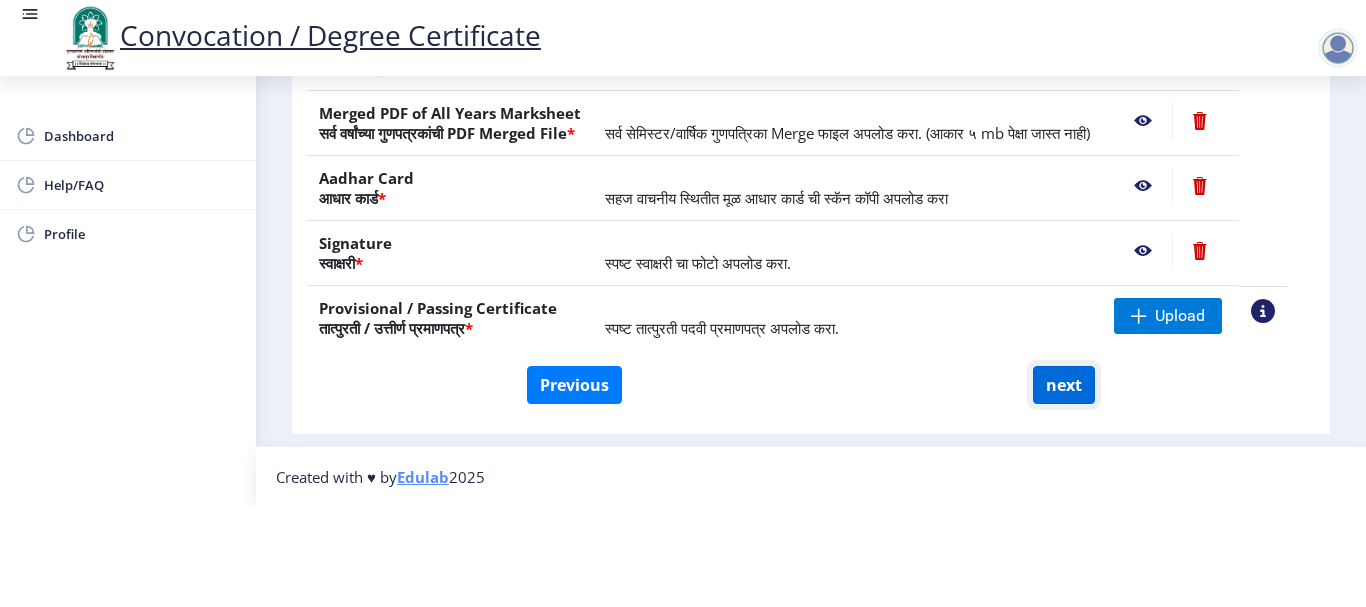 click on "next" 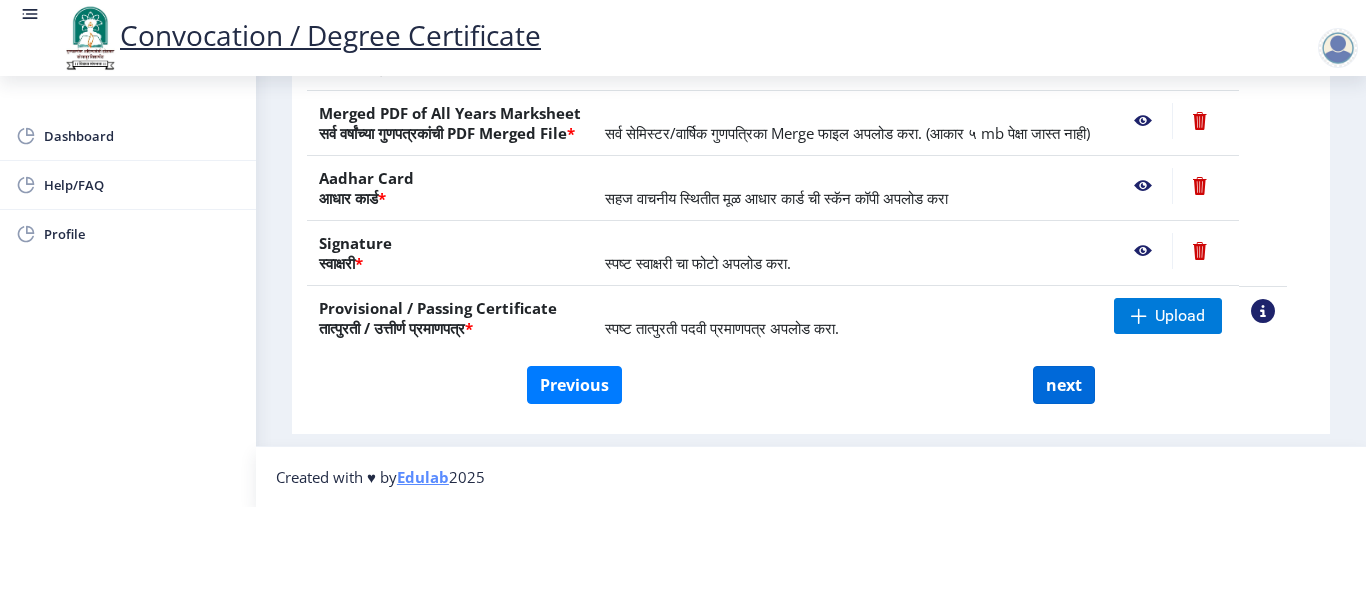 select 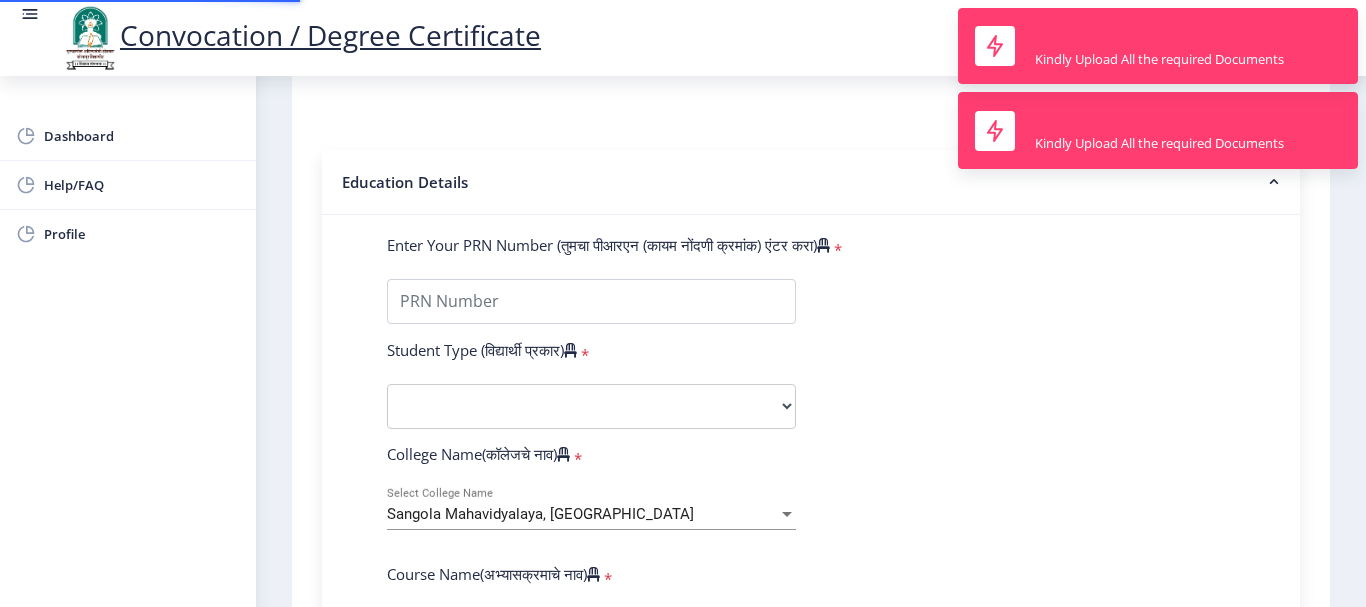 scroll, scrollTop: 0, scrollLeft: 0, axis: both 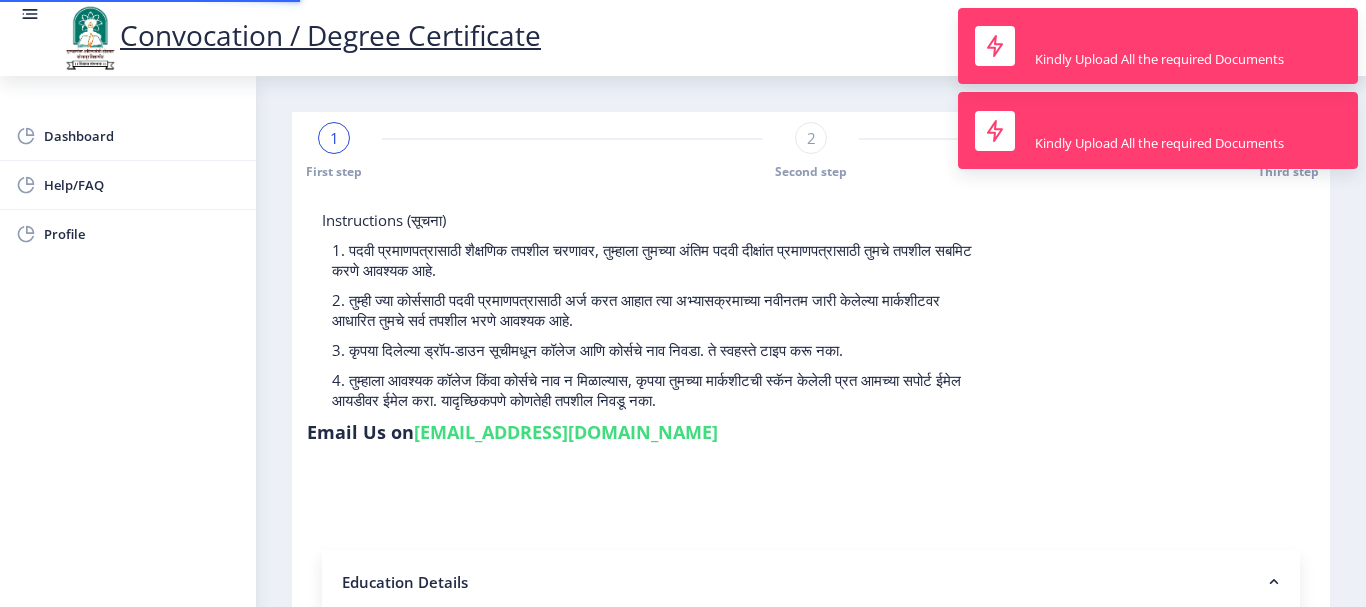 type on "2015032500275863" 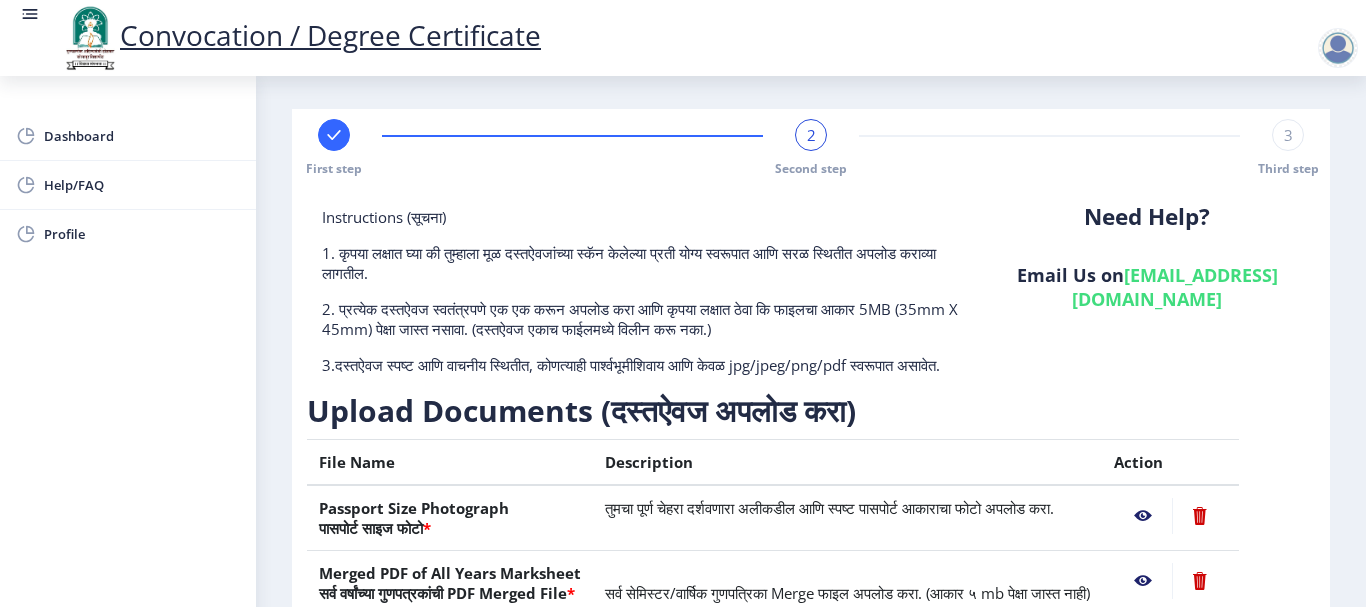 scroll, scrollTop: 0, scrollLeft: 0, axis: both 